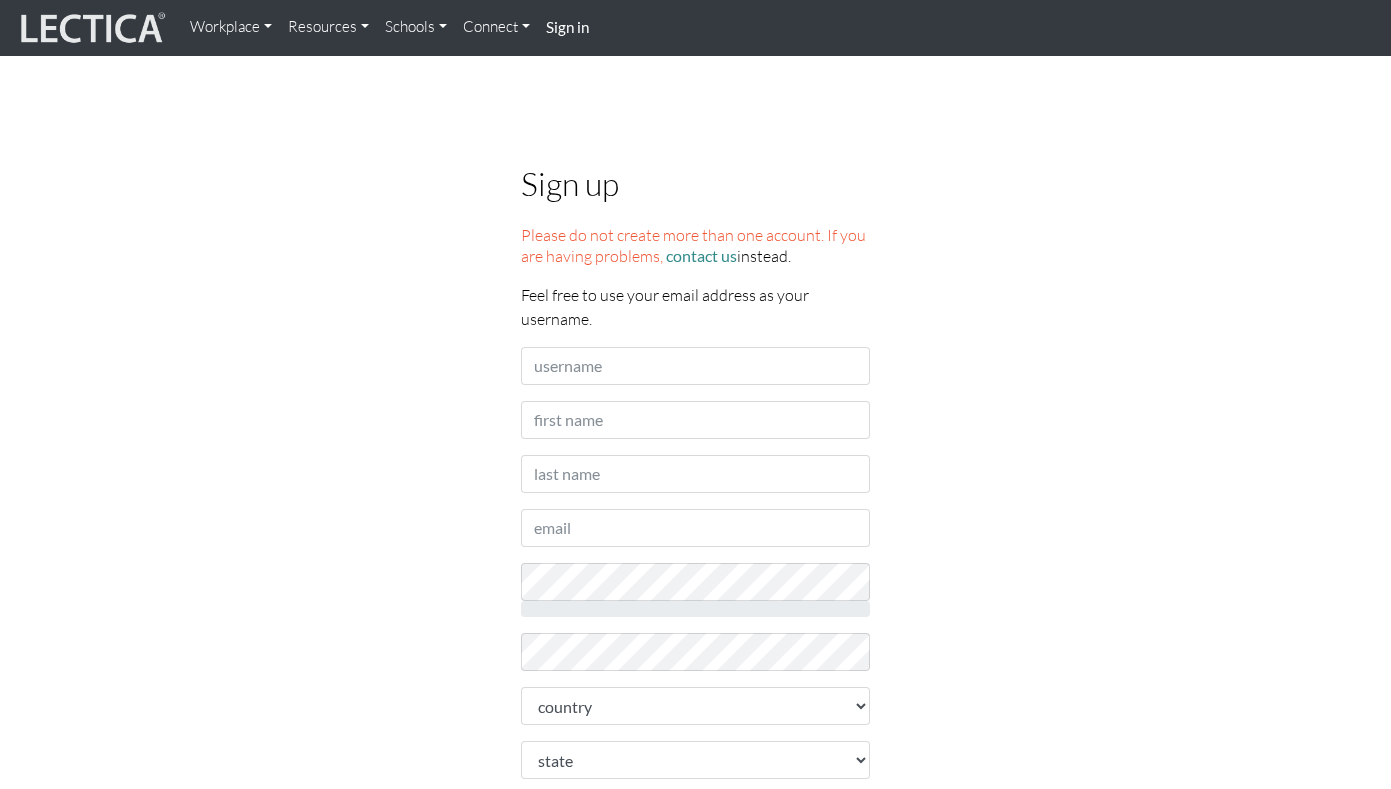 scroll, scrollTop: 0, scrollLeft: 0, axis: both 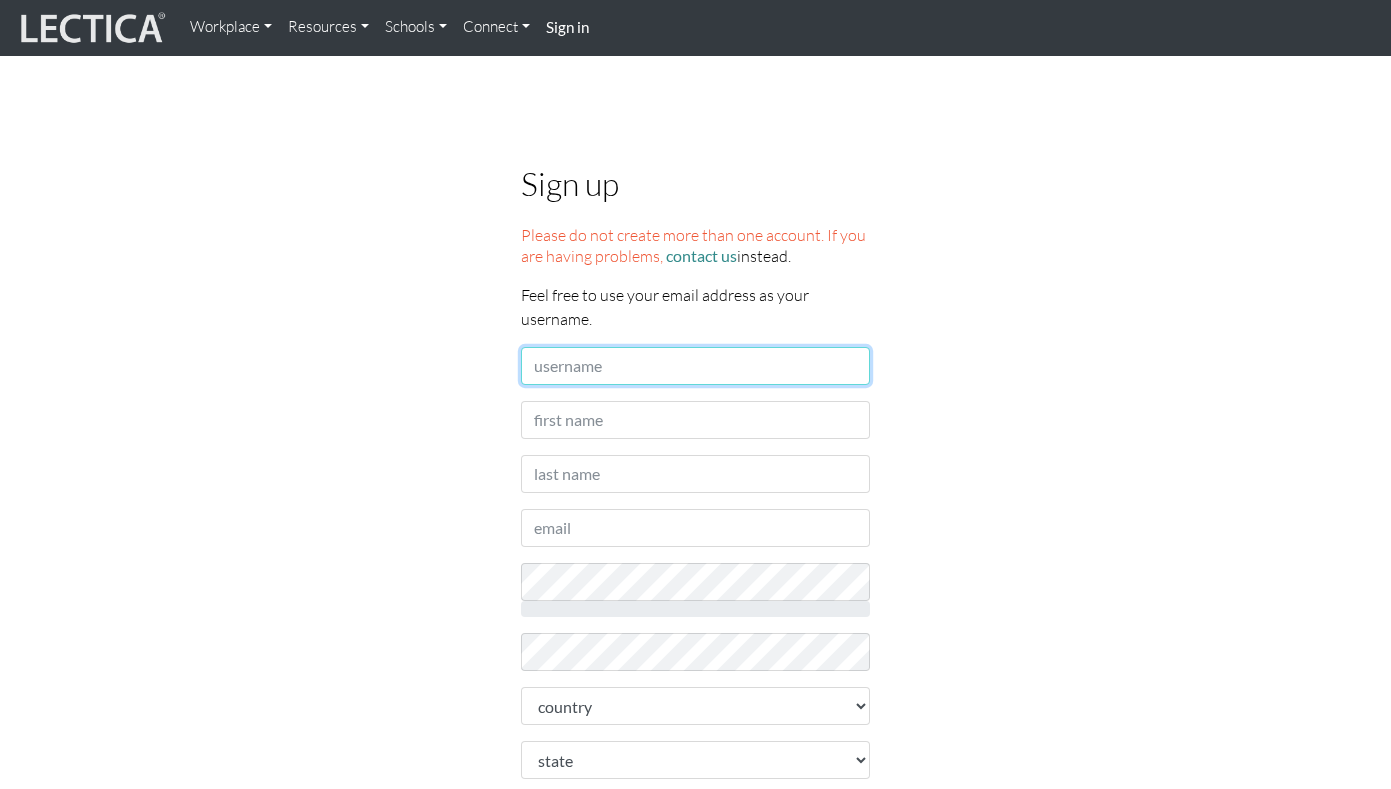 click on "Username" at bounding box center [696, 366] 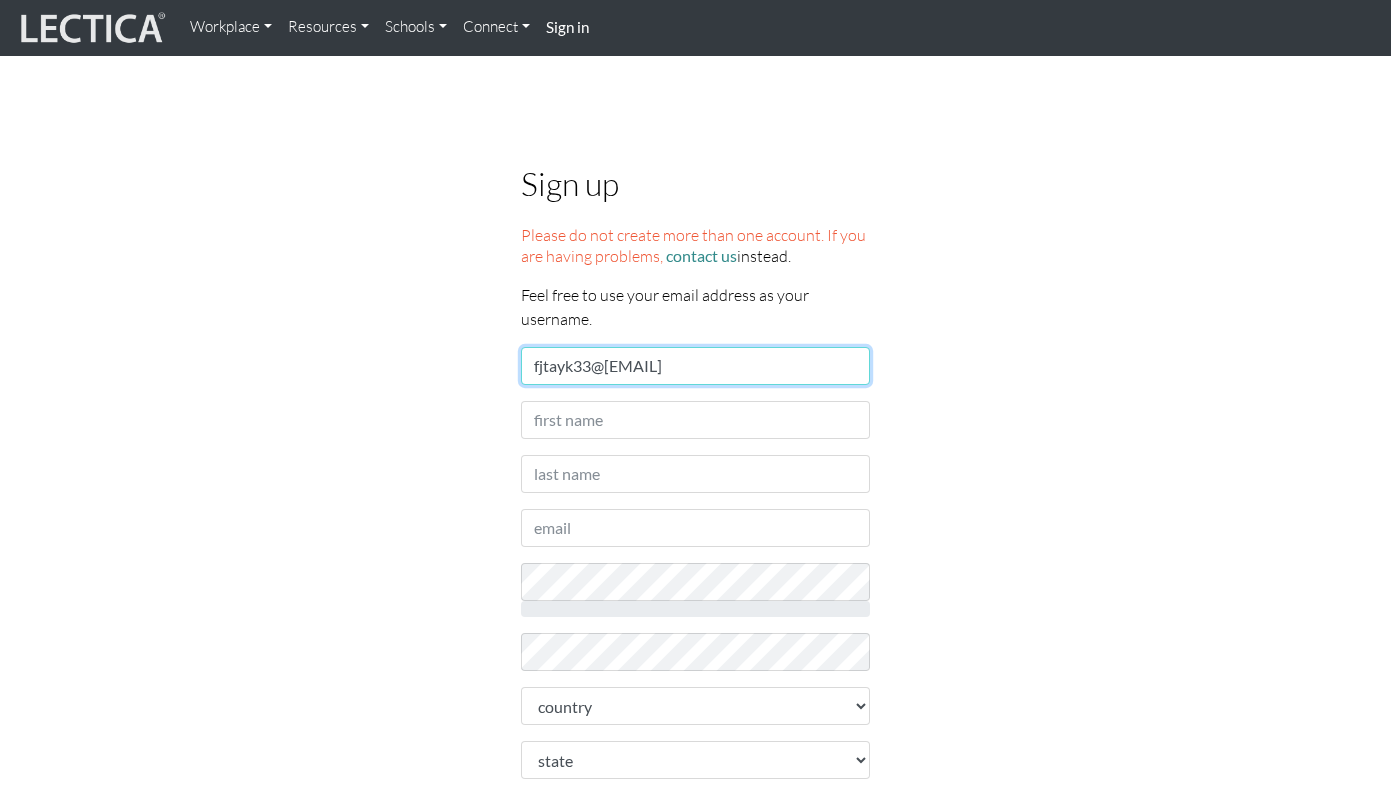 type on "fjtayk33@[EMAIL]" 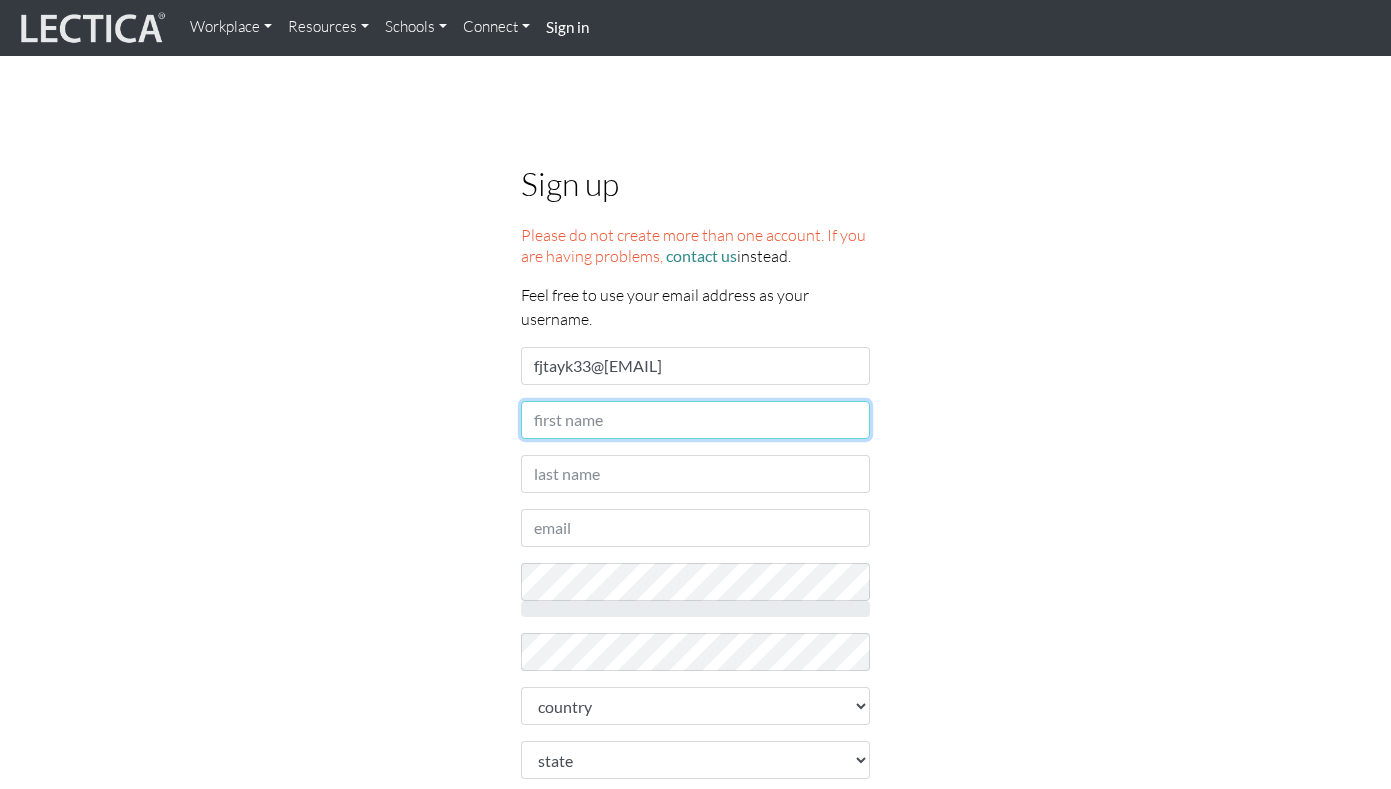 click on "First name" at bounding box center (696, 420) 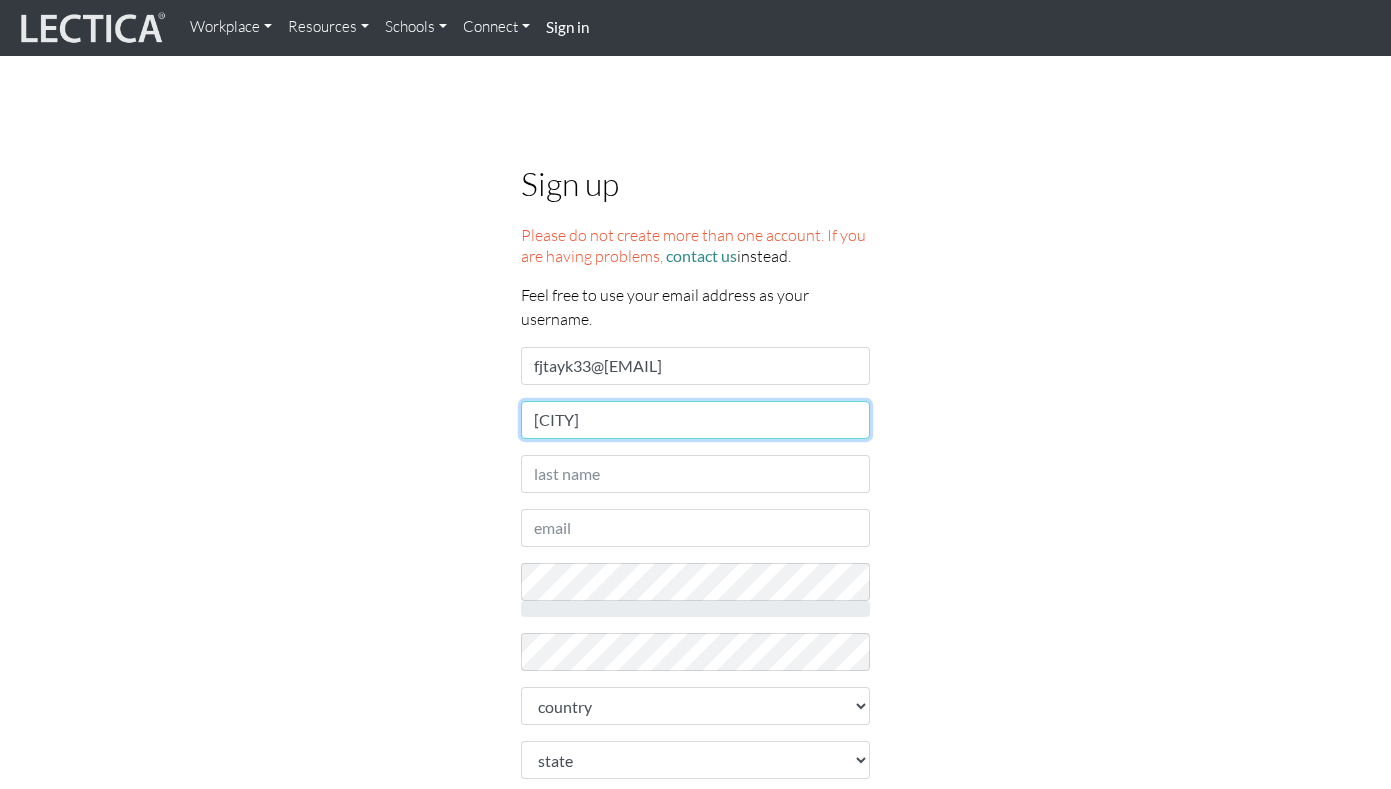 type on "[CITY]" 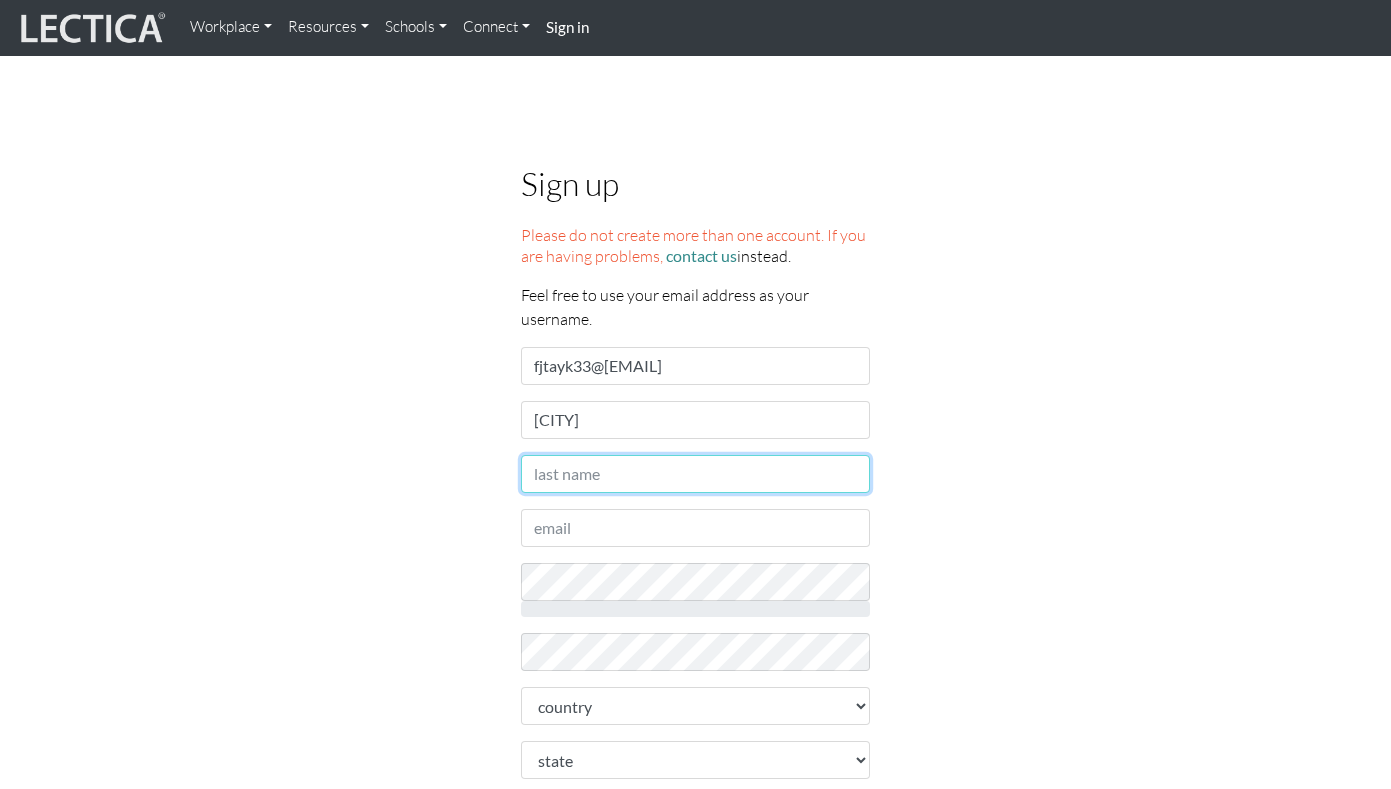 click on "Last name" at bounding box center (696, 474) 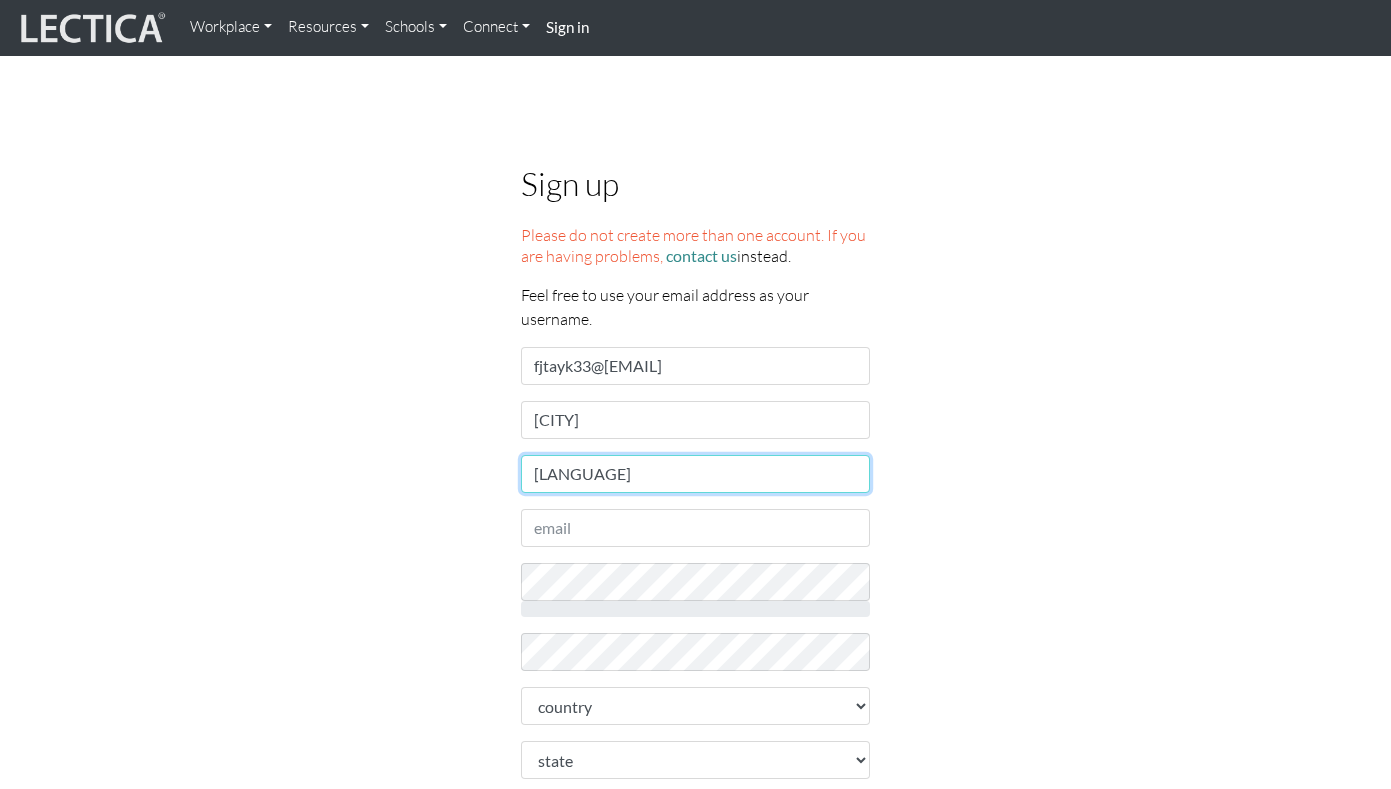 type on "[LANGUAGE]" 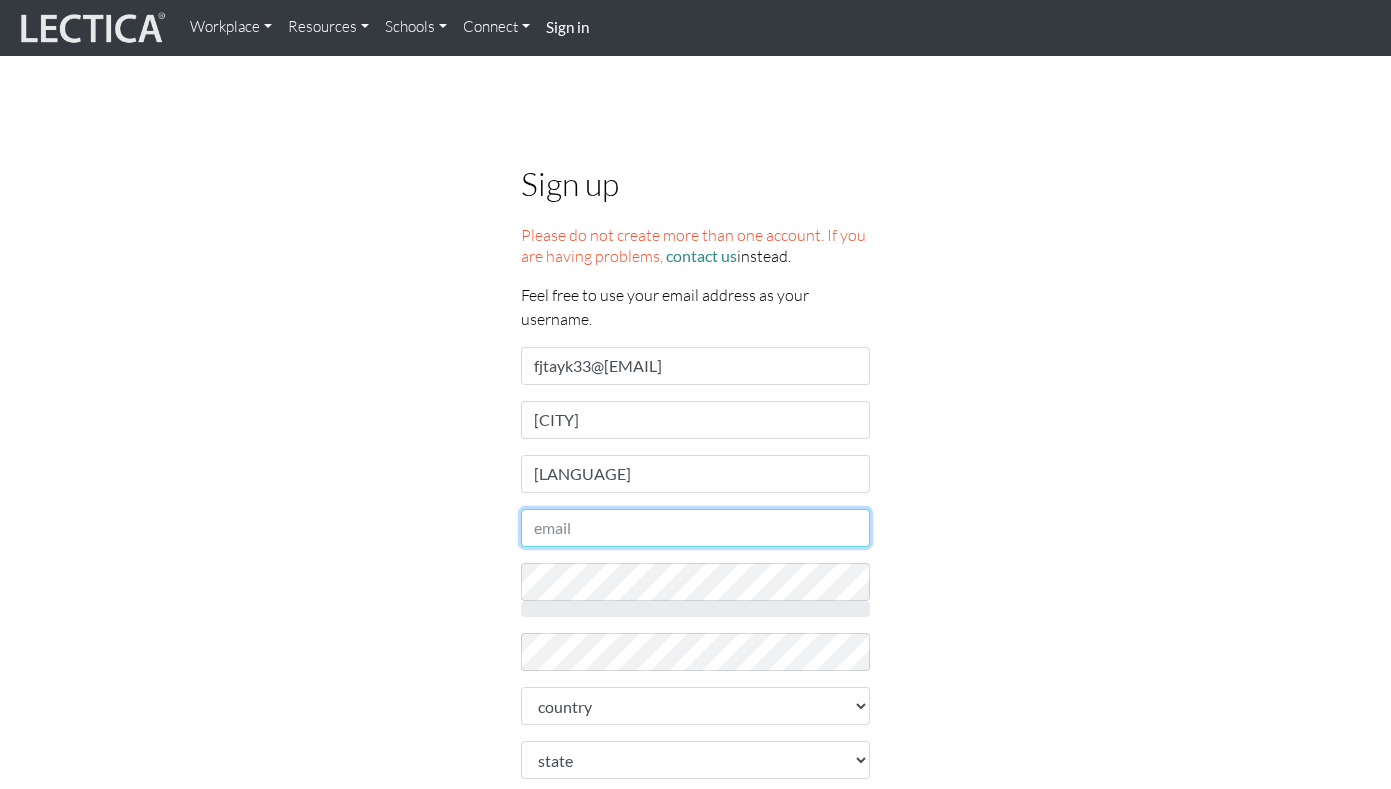click on "Email address" at bounding box center (696, 528) 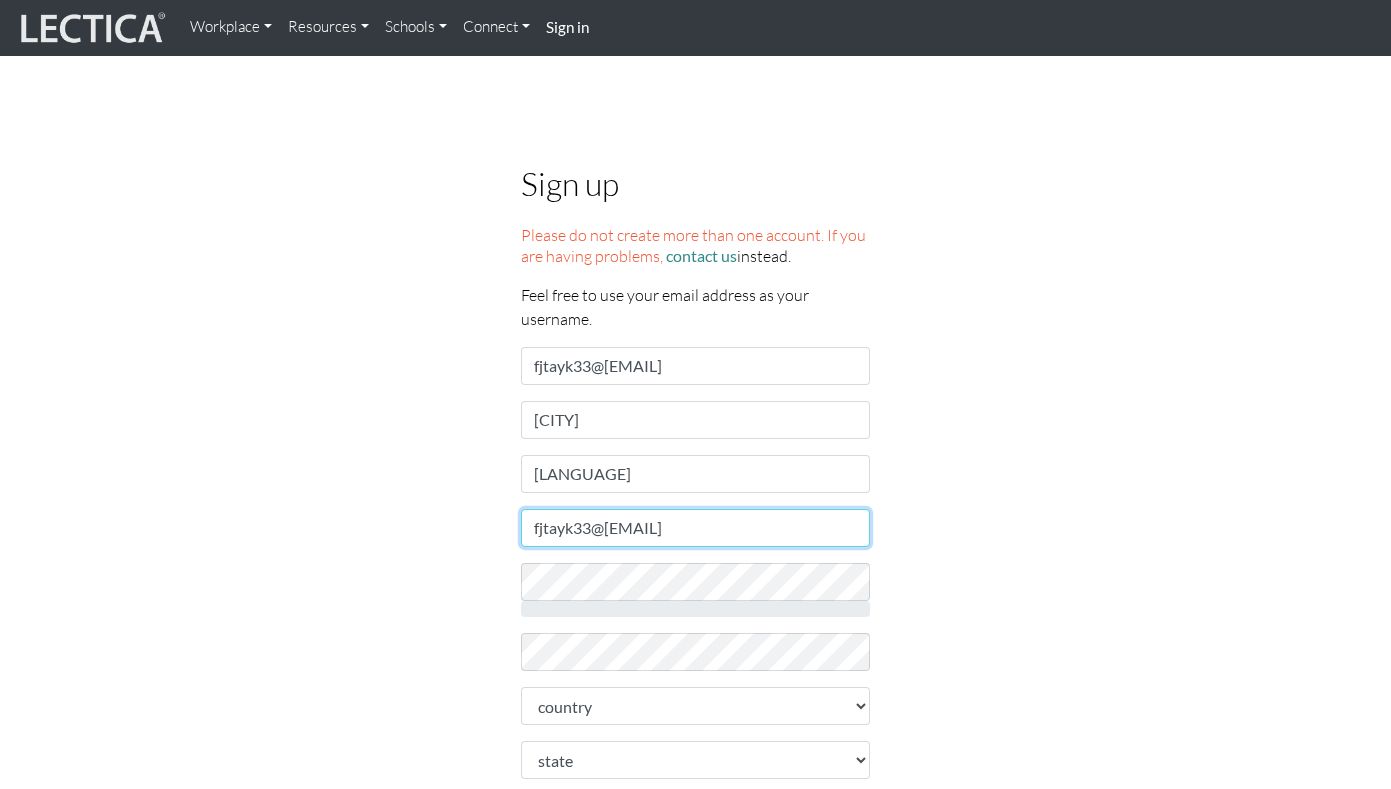 type on "fjtayk33@[EMAIL]" 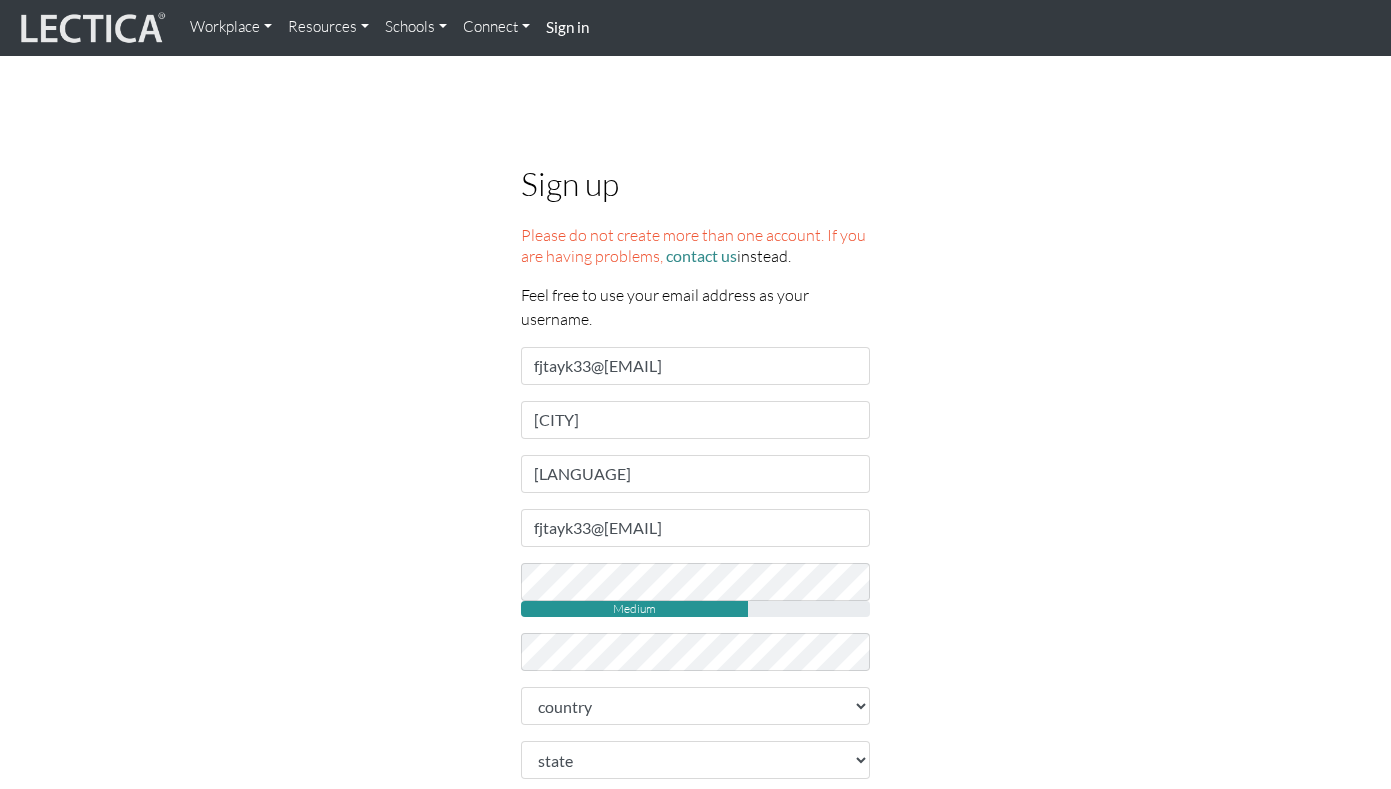 click on "Sign up
Please do not create more than one account. If you are having problems,
contact us  instead.
Feel free to use your email address as your username.
Username
fjtayk33@example.com
First name
[FIRST]
Last name
[LAST]
Email address
fjtayk33@example.com
password
Medium
retype password" at bounding box center [696, 767] 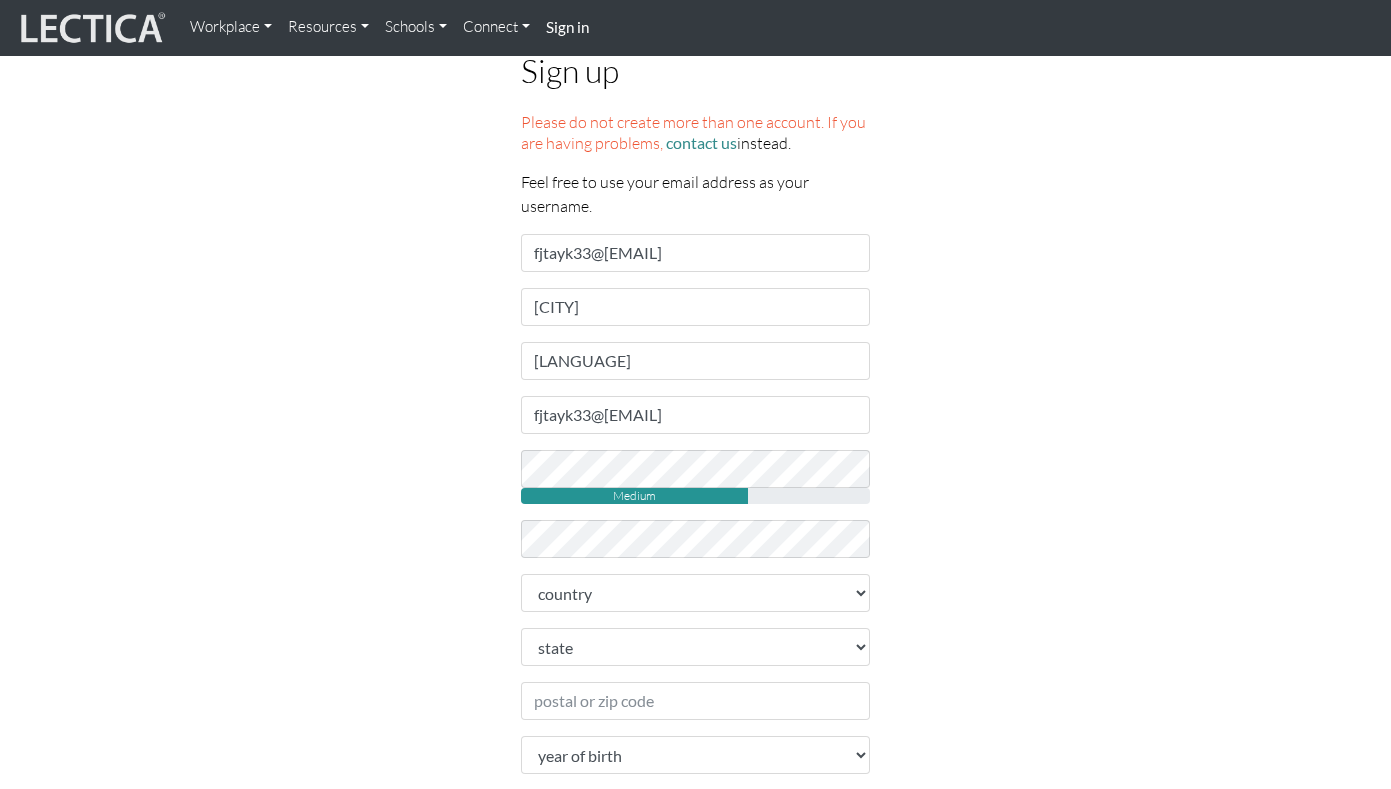 click on "Sign up
Please do not create more than one account. If you are having problems,
contact us  instead.
Feel free to use your email address as your username.
Username
fjtayk33@example.com
First name
[FIRST]
Last name
[LAST]
Email address
fjtayk33@example.com
password
Medium
retype password" at bounding box center (696, 654) 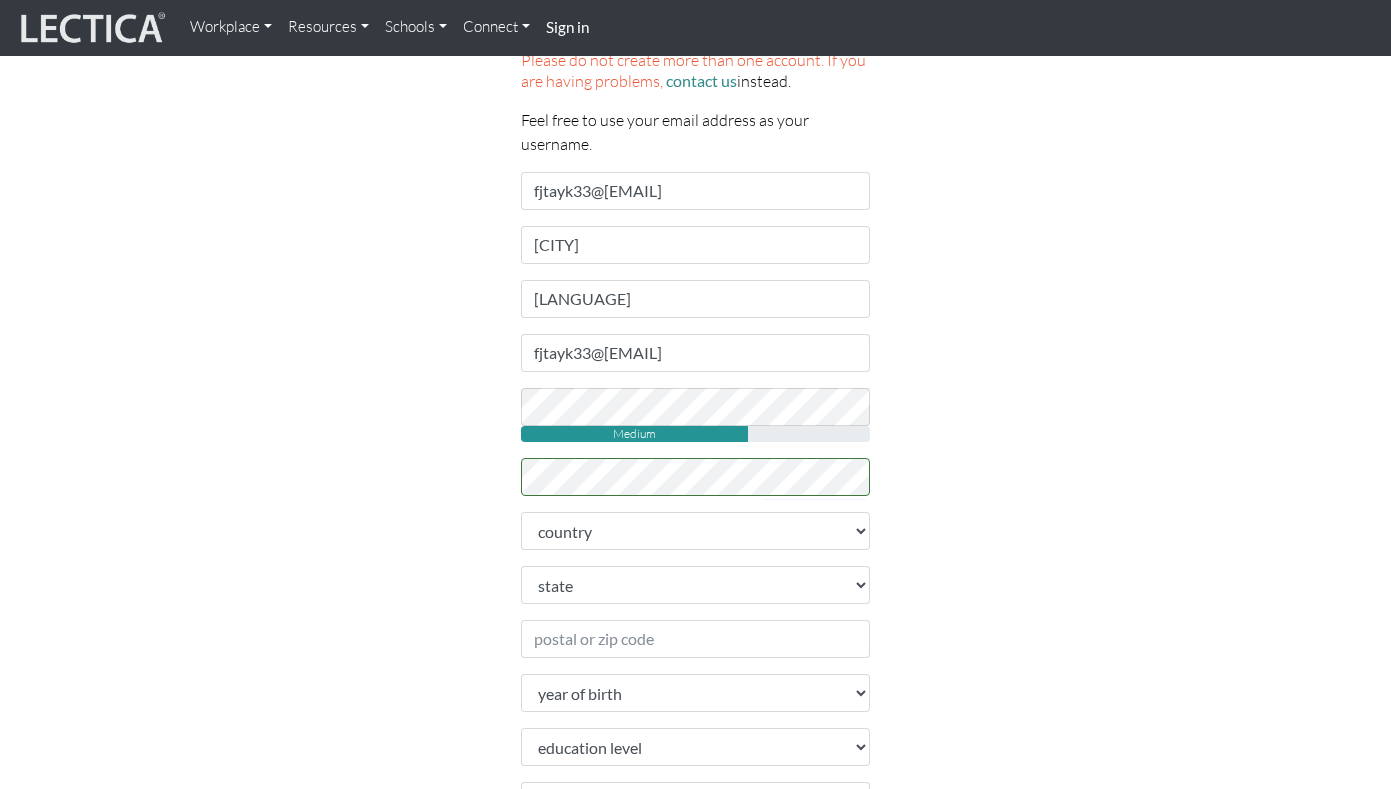 scroll, scrollTop: 211, scrollLeft: 0, axis: vertical 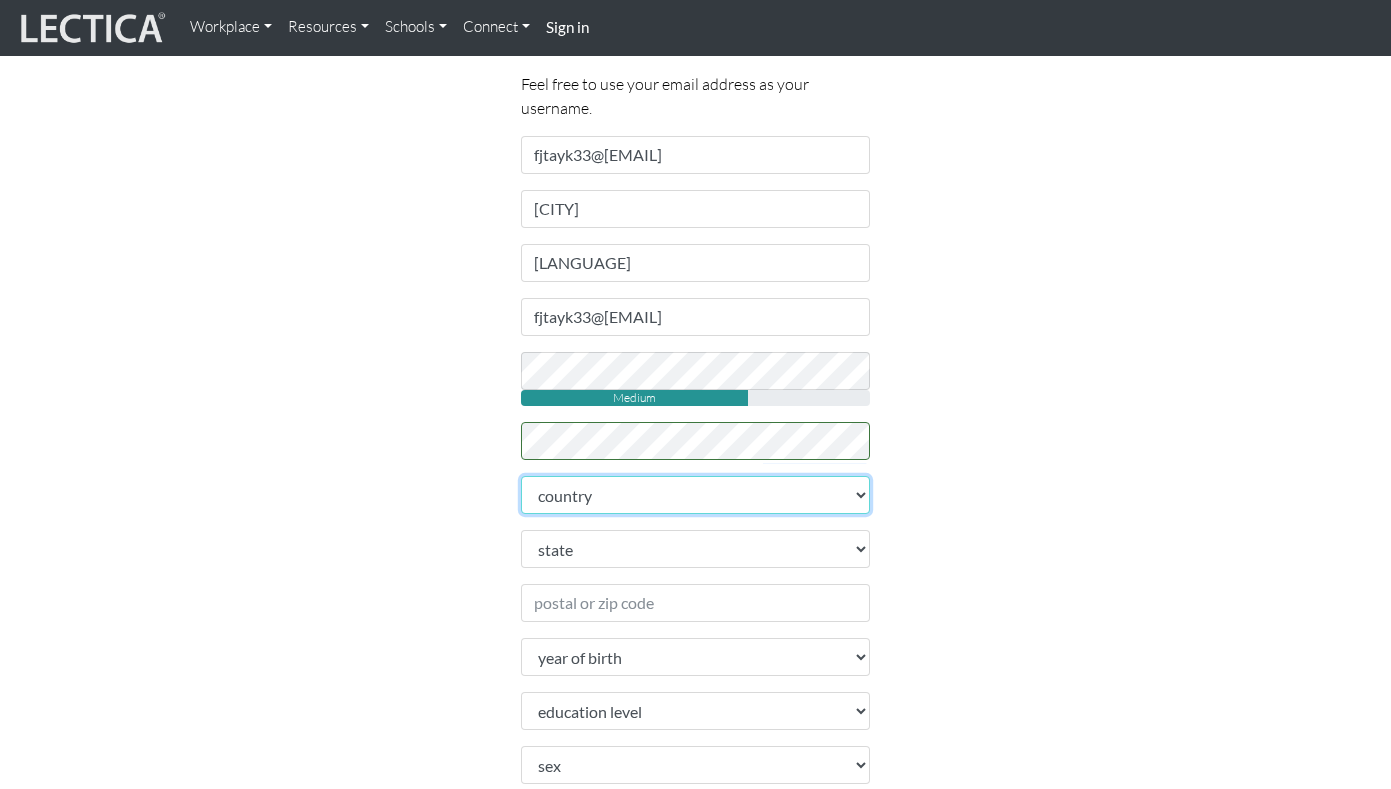 click on "loremip
Dolorsitame
C…adip Elitsed
Doeiusm
Tempori
Utlabore Etdol
Magnaal
Enimad
Minim
ven
Quisnostru
Exercit ull Laboris
Nisialiqu
Exeacom
Conse
Duisautei
Inrepre
Voluptatev
Essecil
Fugiatn
Pariaturex
Sintocca
Cupidat
Nonproi
Suntcu
Quiof
Deserun
Mollit
Animide
Laborum, Pers Undeomnis ist Natu
Errorv acc Doloremquel
Totamrem
Aperia Eaquei
Quaeab
Illoinv Verita Quasi Architect
Beatae Vitaedicta
Explicab
Nemoeni Ipsa
Quiavol
Aspernat
Autoditf
Conseq
Magn Dolor
Eosrat Sequine
Nequepo Quisqua Dolorema
Numq
Eiusm
Tempo
Inciduntm Quaera
Etiam (Minusso) Nobisel
Optiocum
Nihilim
Quopl
Facer (pos Assumendar Temporib au qui)
Offi Debitis
Rerum Nece
Saep e'Volupt
Repudia
Recu
Itaque
Earumh
Tenet Sapiente
Delectu" at bounding box center [696, 495] 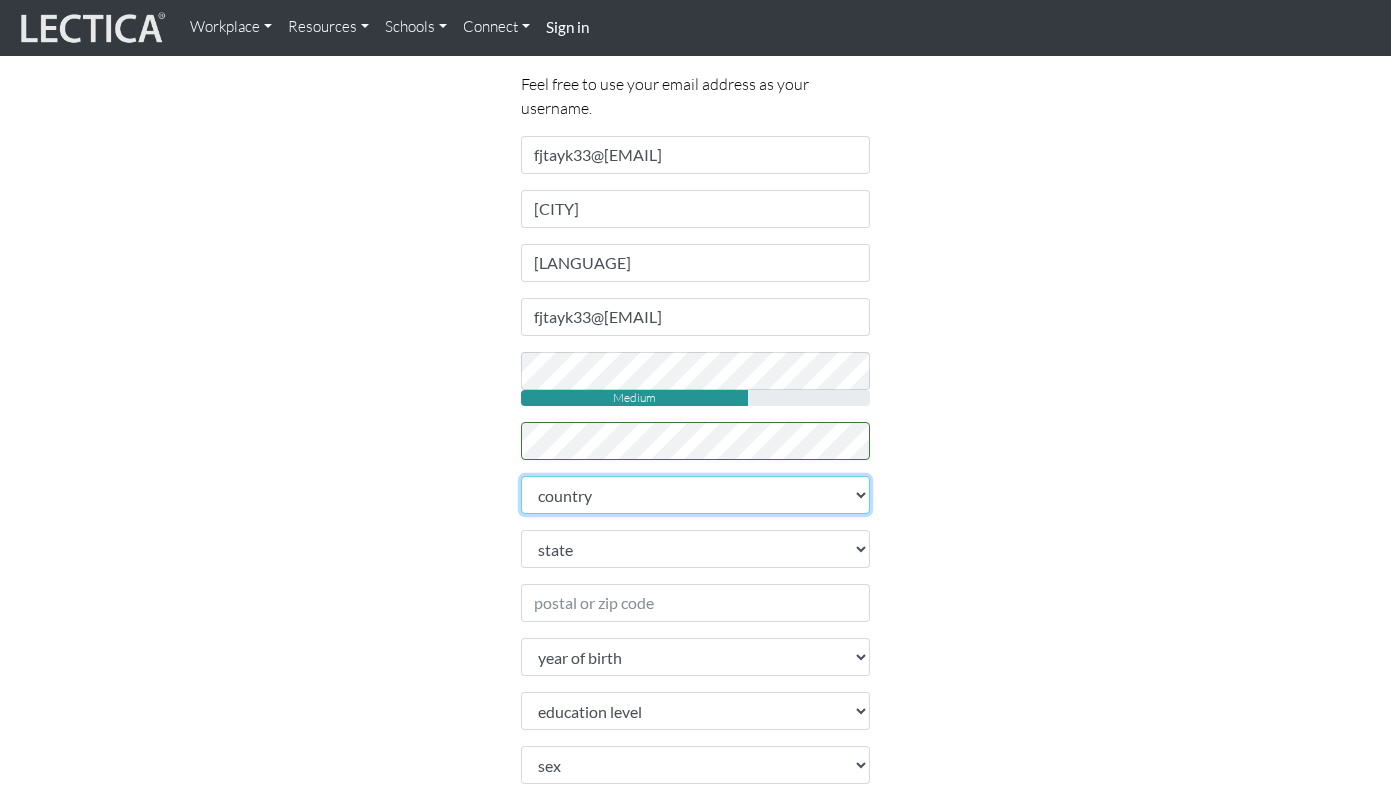 select on "113" 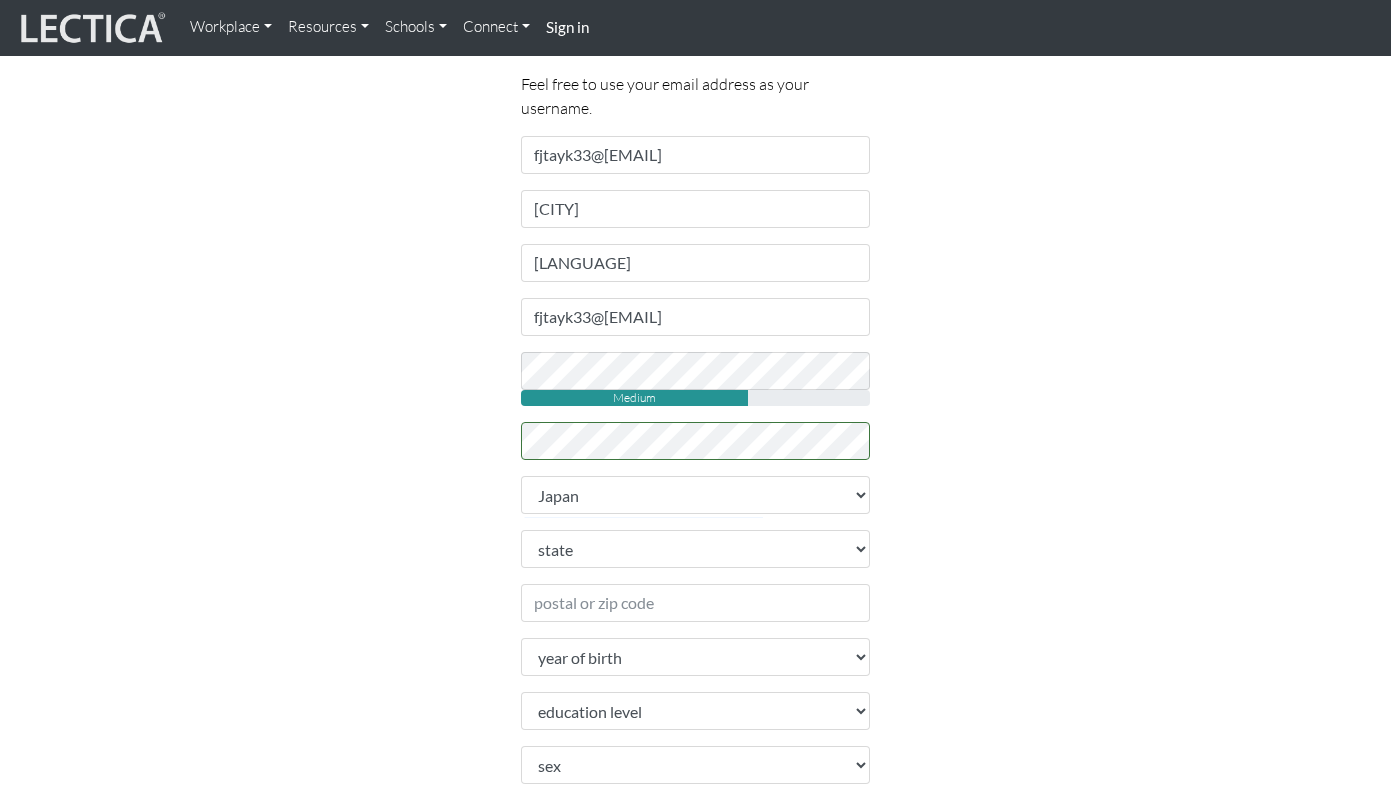 click on "Sign up
Please do not create more than one account. If you are having problems,
contact us  instead.
Feel free to use your email address as your username.
Username
fjtayk33@example.com
First name
[FIRST]
Last name
[LAST]
Email address
fjtayk33@example.com
password
Medium
retype password" at bounding box center [696, 556] 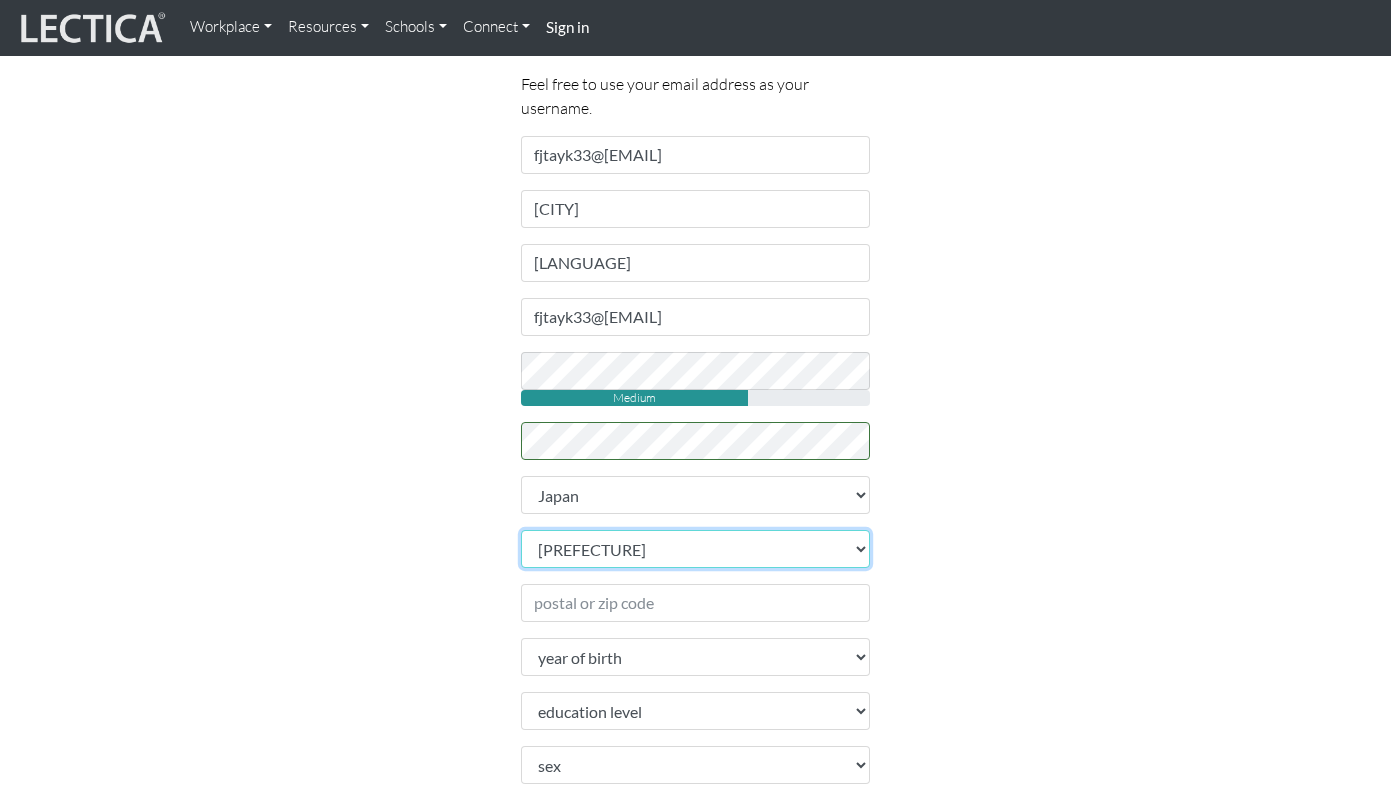 click on "[PROVINCE] [PROVINCE] [PROVINCE] [PROVINCE] [PROVINCE] [PROVINCE] [PROVINCE] [PROVINCE] [PROVINCE] [PROVINCE] [PROVINCE] [PROVINCE] [PROVINCE] [PROVINCE] [PROVINCE] [PROVINCE] [PROVINCE] [PROVINCE] [PROVINCE] [PROVINCE] [PROVINCE] [PROVINCE] [PROVINCE] [PROVINCE] [PROVINCE] [PROVINCE] [PROVINCE]" at bounding box center [696, 549] 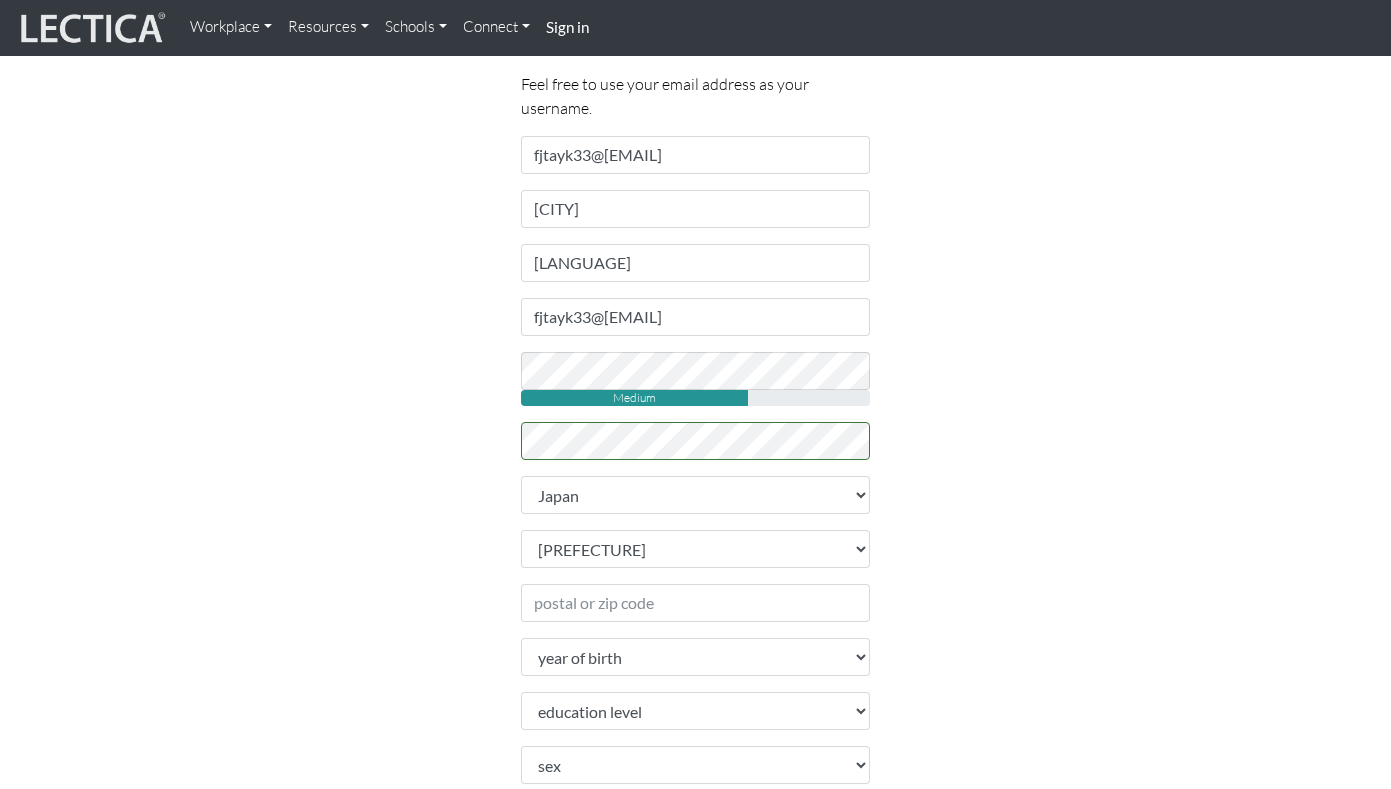 click on "Sign up
Please do not create more than one account. If you are having problems,
contact us  instead.
Feel free to use your email address as your username.
Username
fjtayk33@example.com
First name
[FIRST]
Last name
[LAST]
Email address
fjtayk33@example.com
password
Medium
retype password" at bounding box center (696, 556) 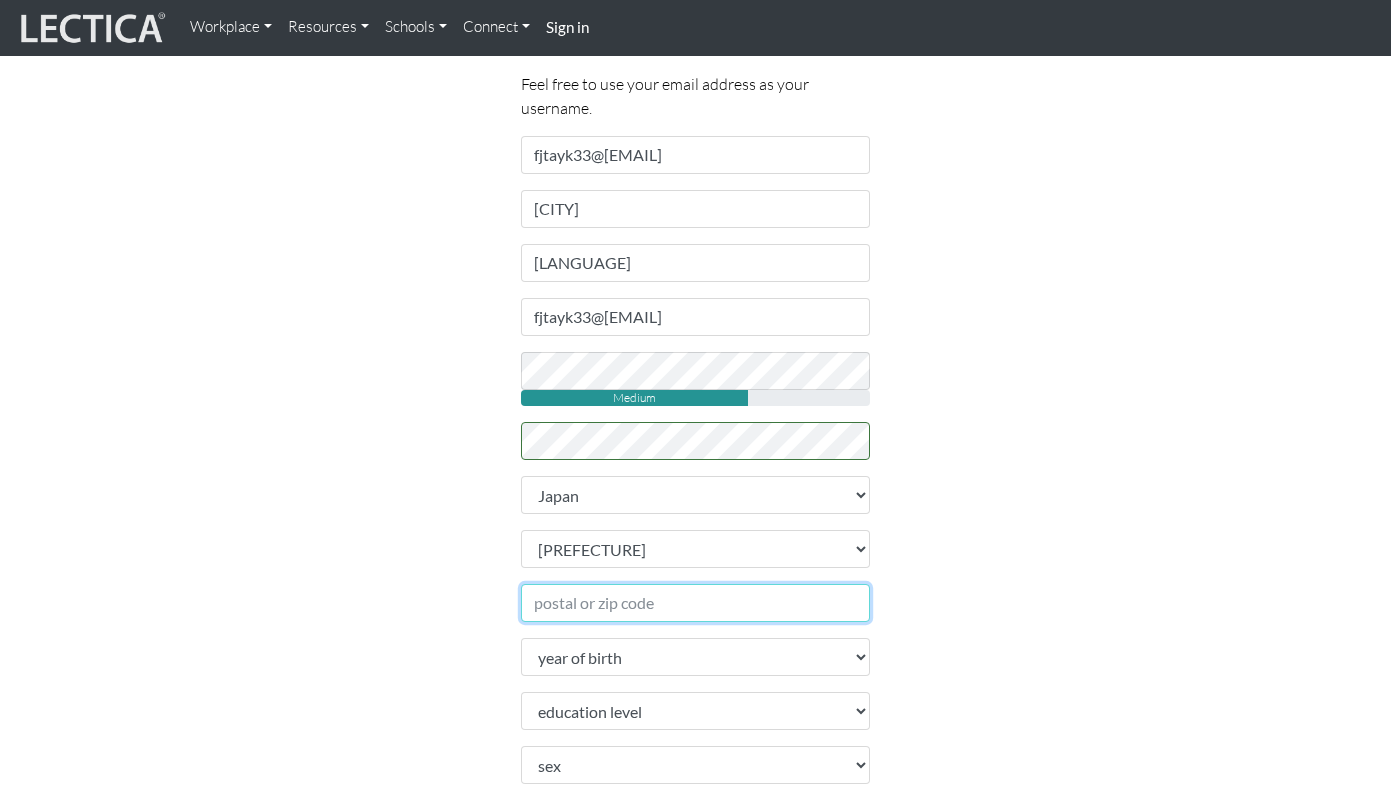 click on "Postal or zip code" at bounding box center [696, 603] 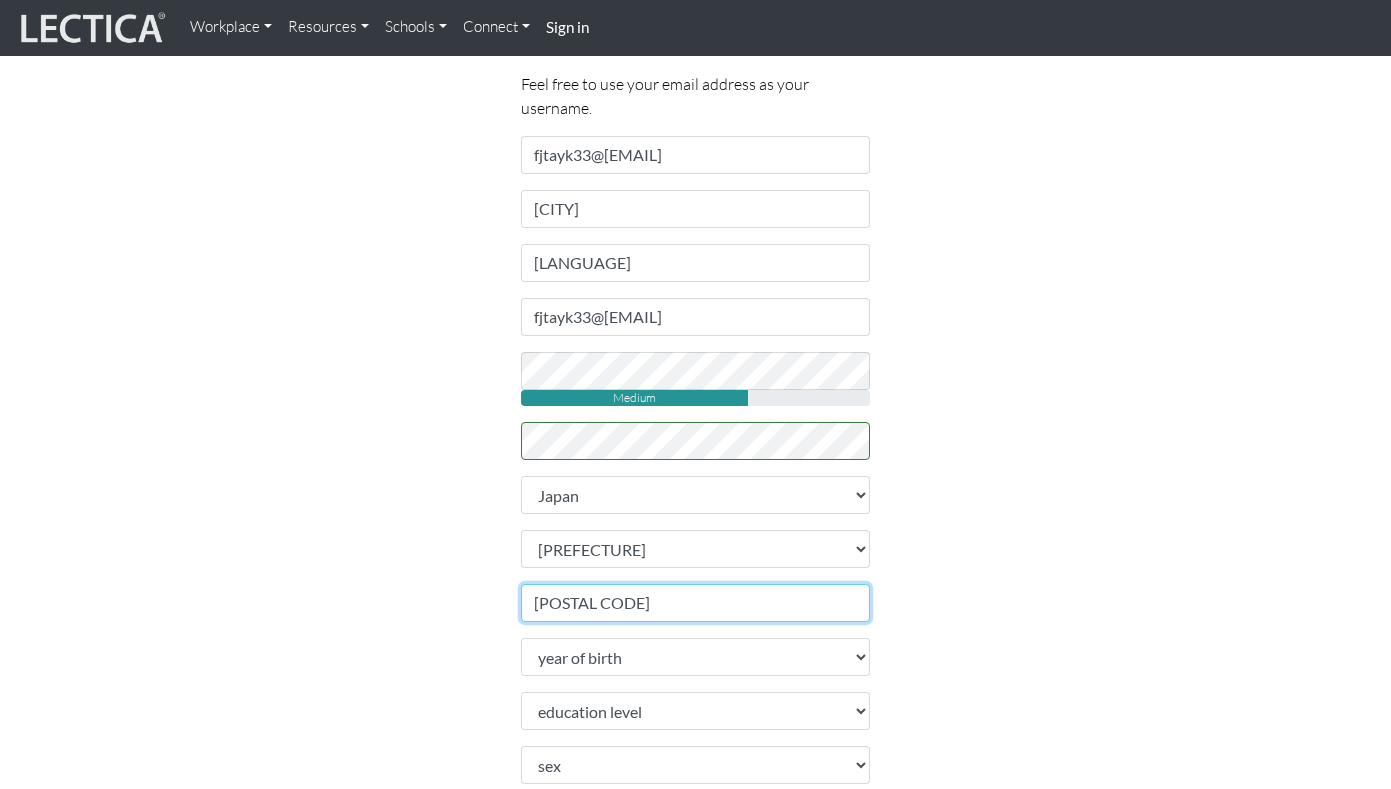 type on "[POSTAL CODE]" 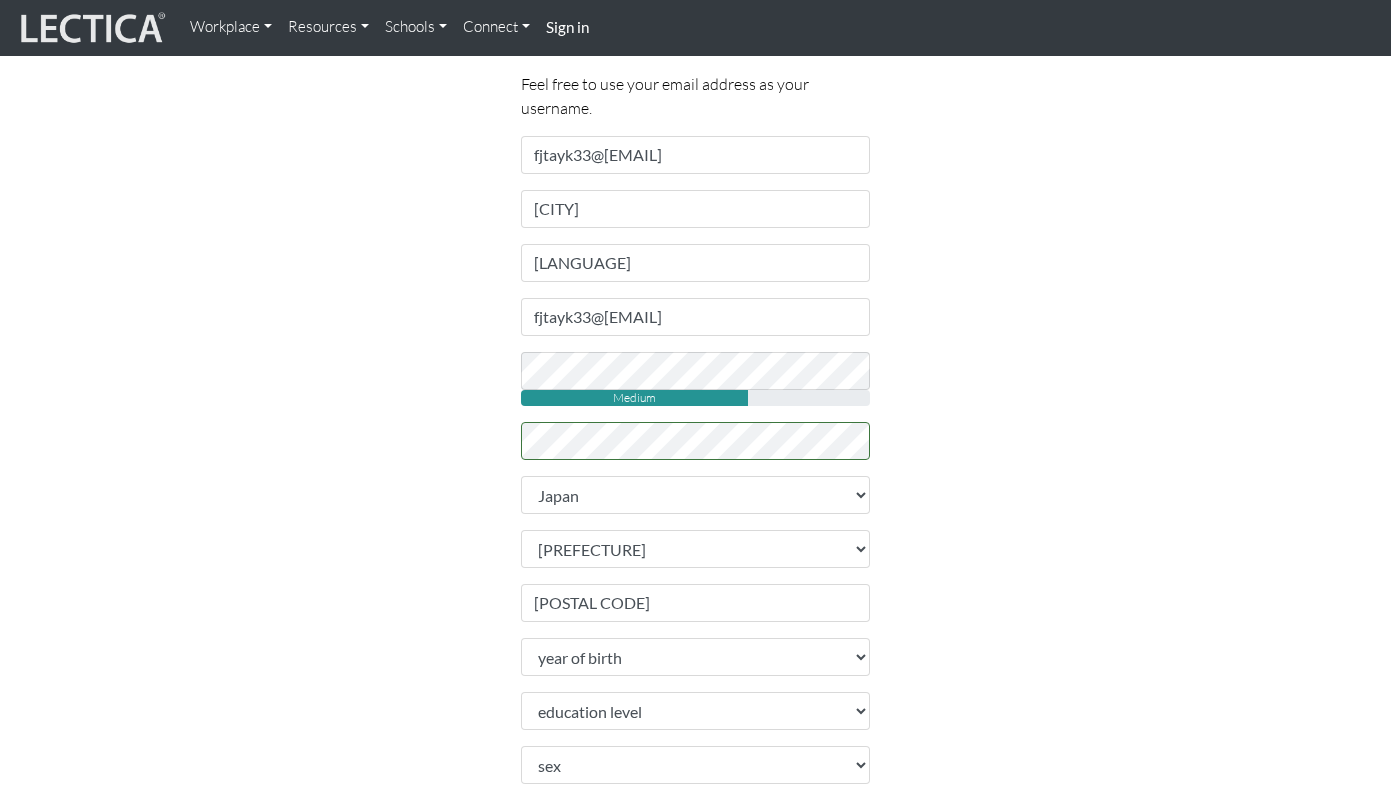 click on "Sign up
Please do not create more than one account. If you are having problems,
contact us  instead.
Feel free to use your email address as your username.
Username
fjtayk33@example.com
First name
[FIRST]
Last name
[LAST]
Email address
fjtayk33@example.com
password
Medium
retype password" at bounding box center [696, 556] 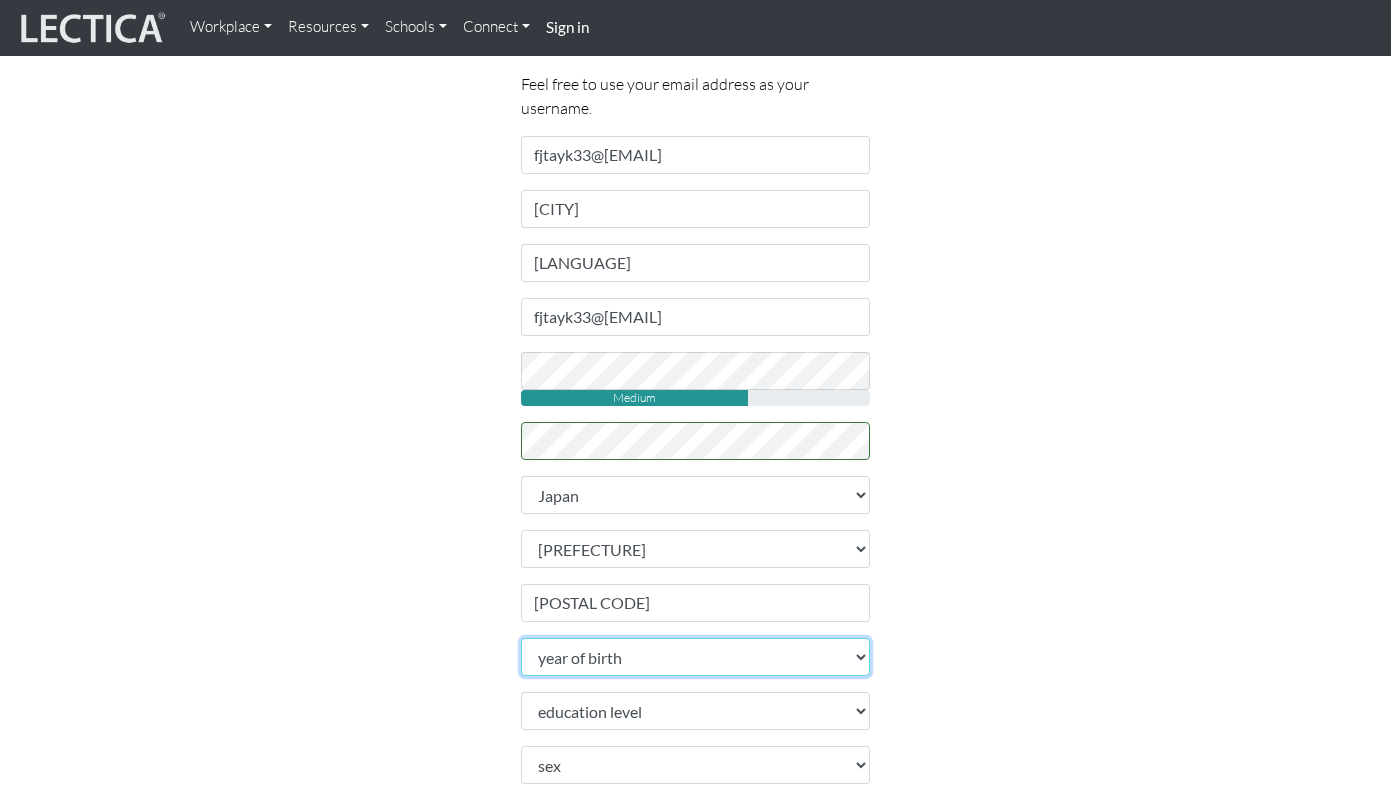 click on "[YEAR]" at bounding box center [696, 657] 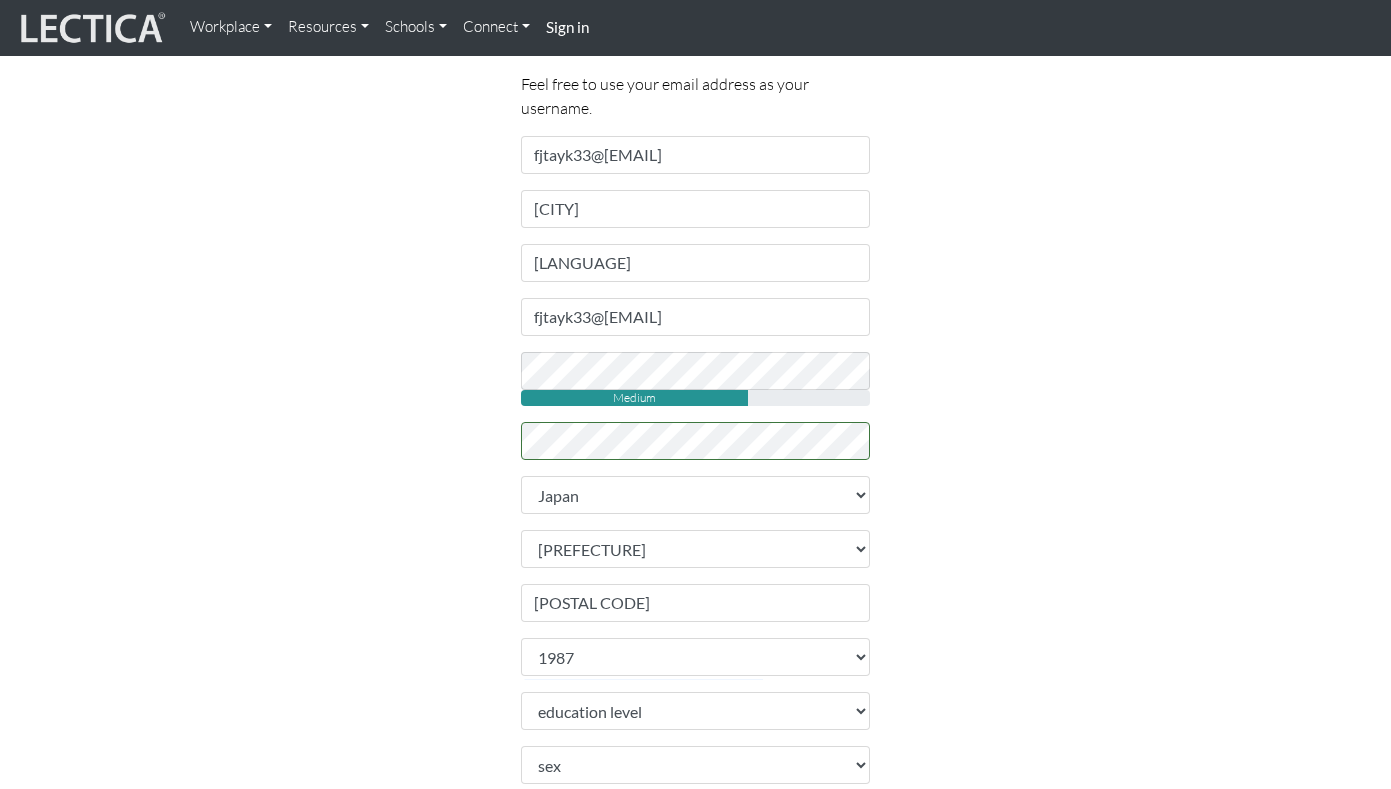 click on "Sign up
Please do not create more than one account. If you are having problems,
contact us  instead.
Feel free to use your email address as your username.
Username
fjtayk33@example.com
First name
[FIRST]
Last name
[LAST]
Email address
fjtayk33@example.com
password
Medium
retype password" at bounding box center [696, 556] 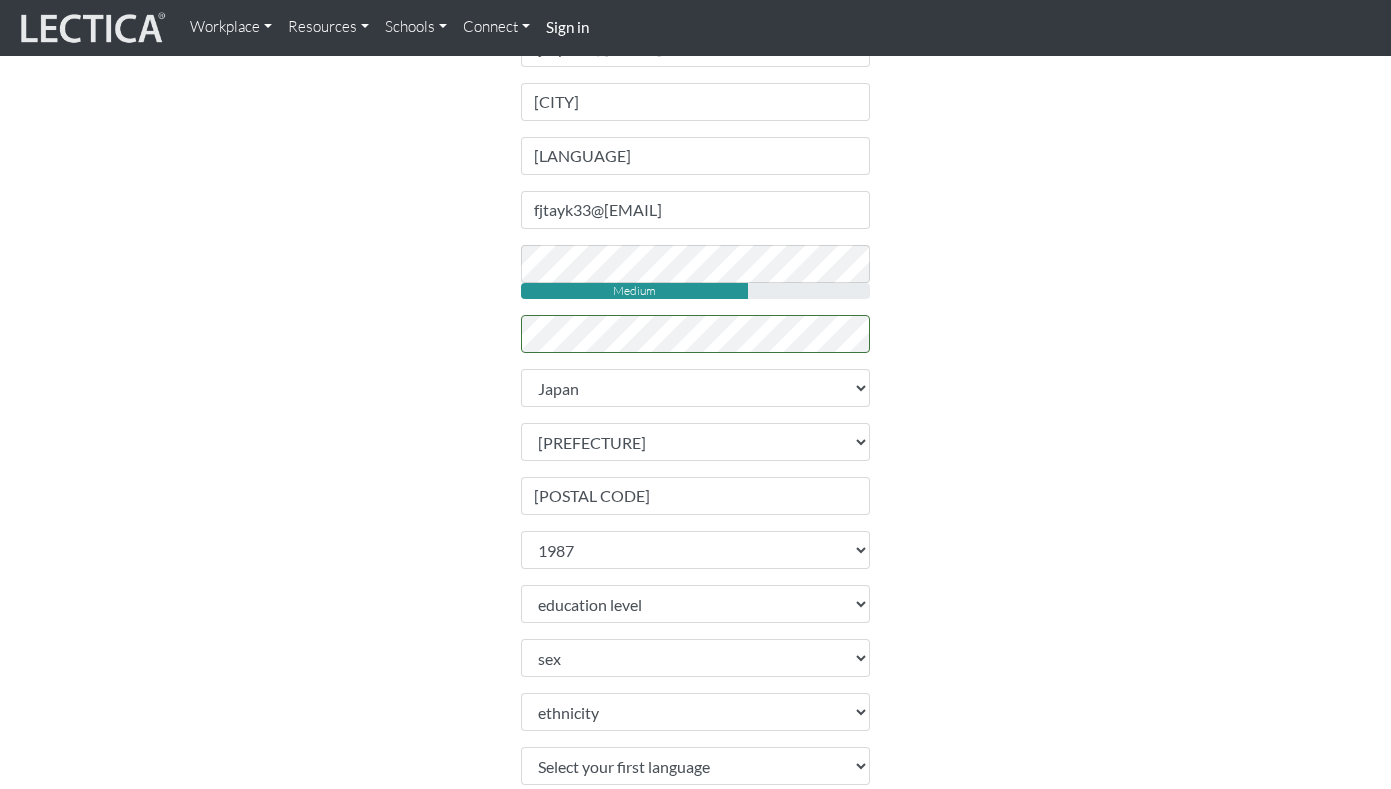 scroll, scrollTop: 356, scrollLeft: 0, axis: vertical 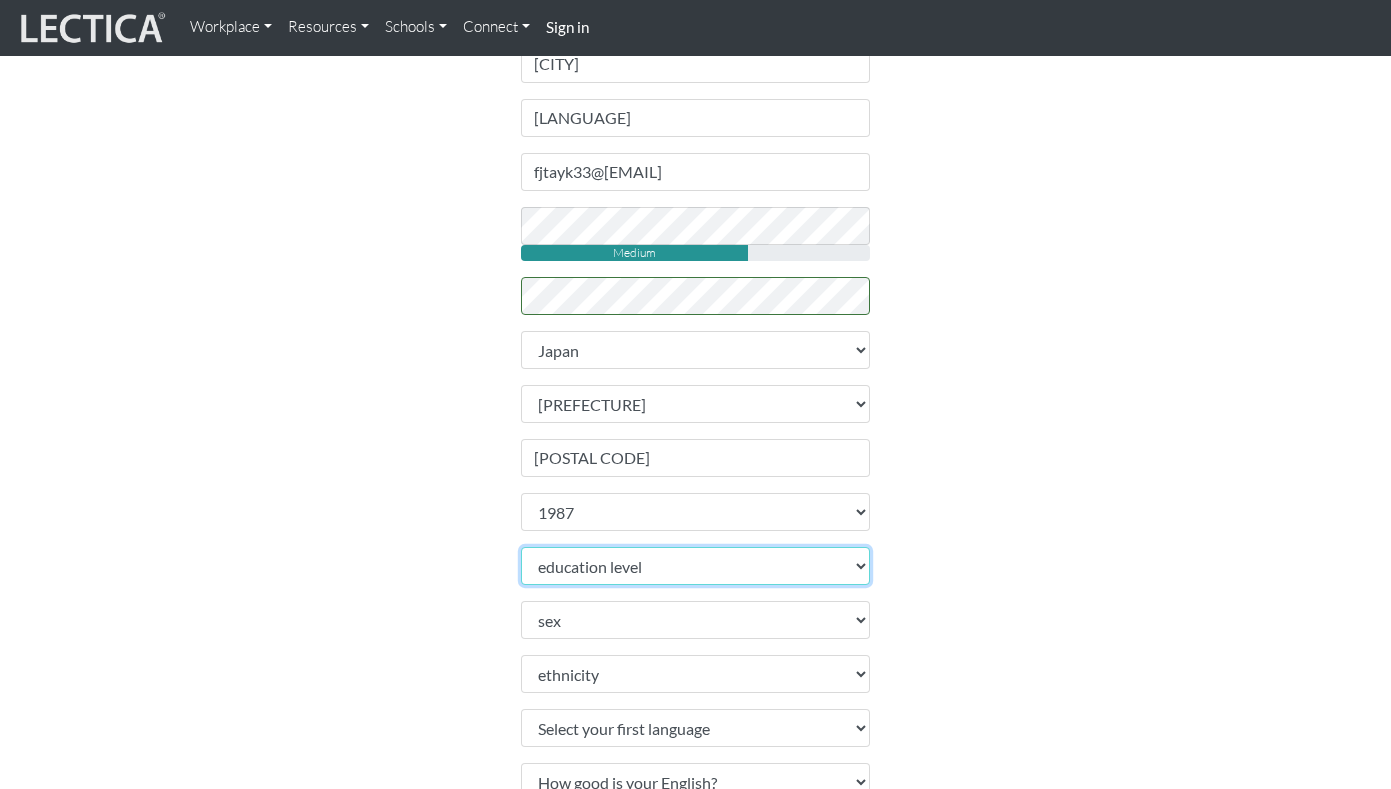 click on "education level
toddler
pre-pre-pre-k
pre-pre-k
pre-k
Kindergarten
1st grade
2nd grade
3rd grade
4th grade
5th grade
6th grade
7th grade
8th grade
9th grade
10th grade
11th grade
12th grade
1st year college
2nd year college
3rd year college
4th year college
1 year masters degree
2 year masters degree
1st year doctoral study
2nd year doctoral study or 2 masters deg
3rd year doctoral study
Ph.D. or 3 masters degrees
Post-doctoral study
2 or more Ph.D.'s" at bounding box center [696, 566] 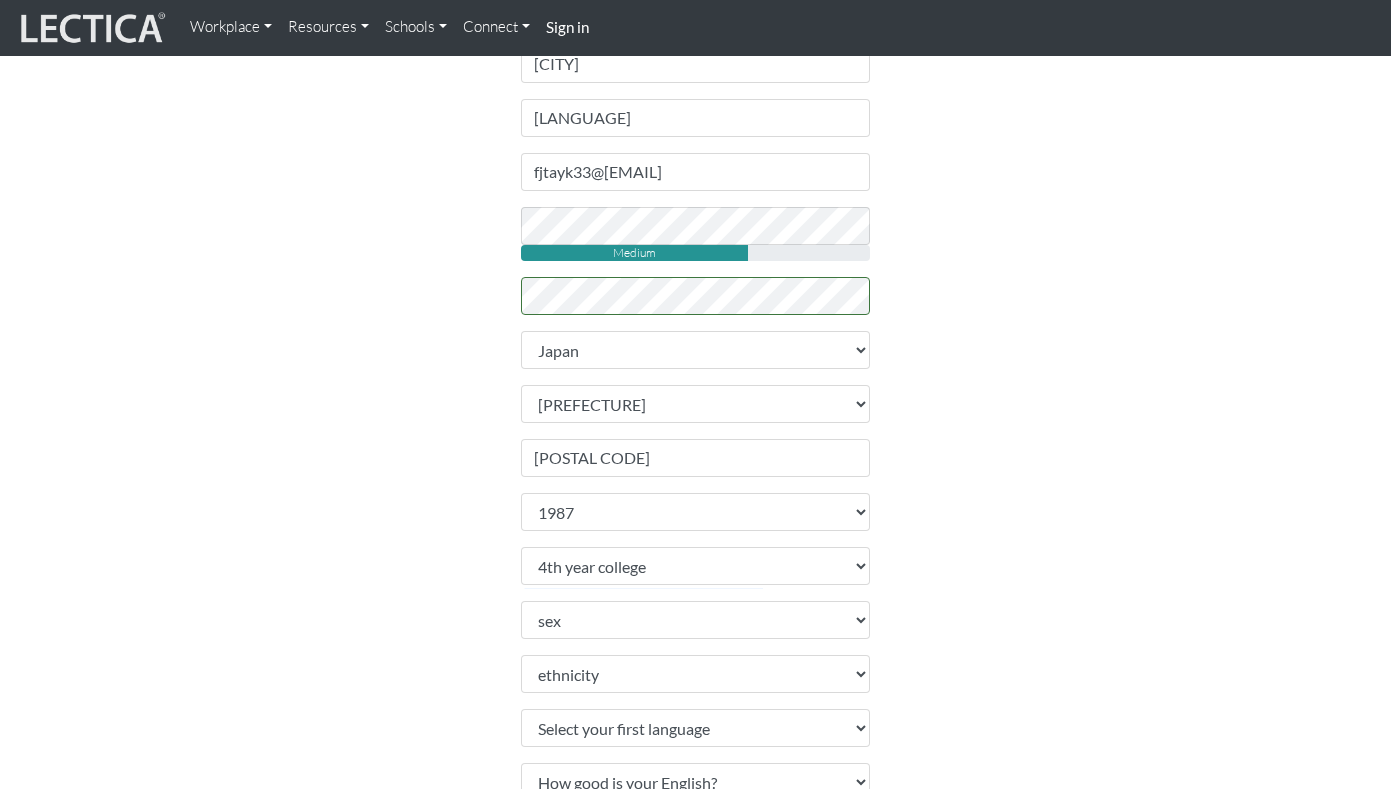 click on "Sign up
Please do not create more than one account. If you are having problems,
contact us  instead.
Feel free to use your email address as your username.
Username
fjtayk33@example.com
First name
[FIRST]
Last name
[LAST]
Email address
fjtayk33@example.com
password
Medium
retype password" at bounding box center [696, 411] 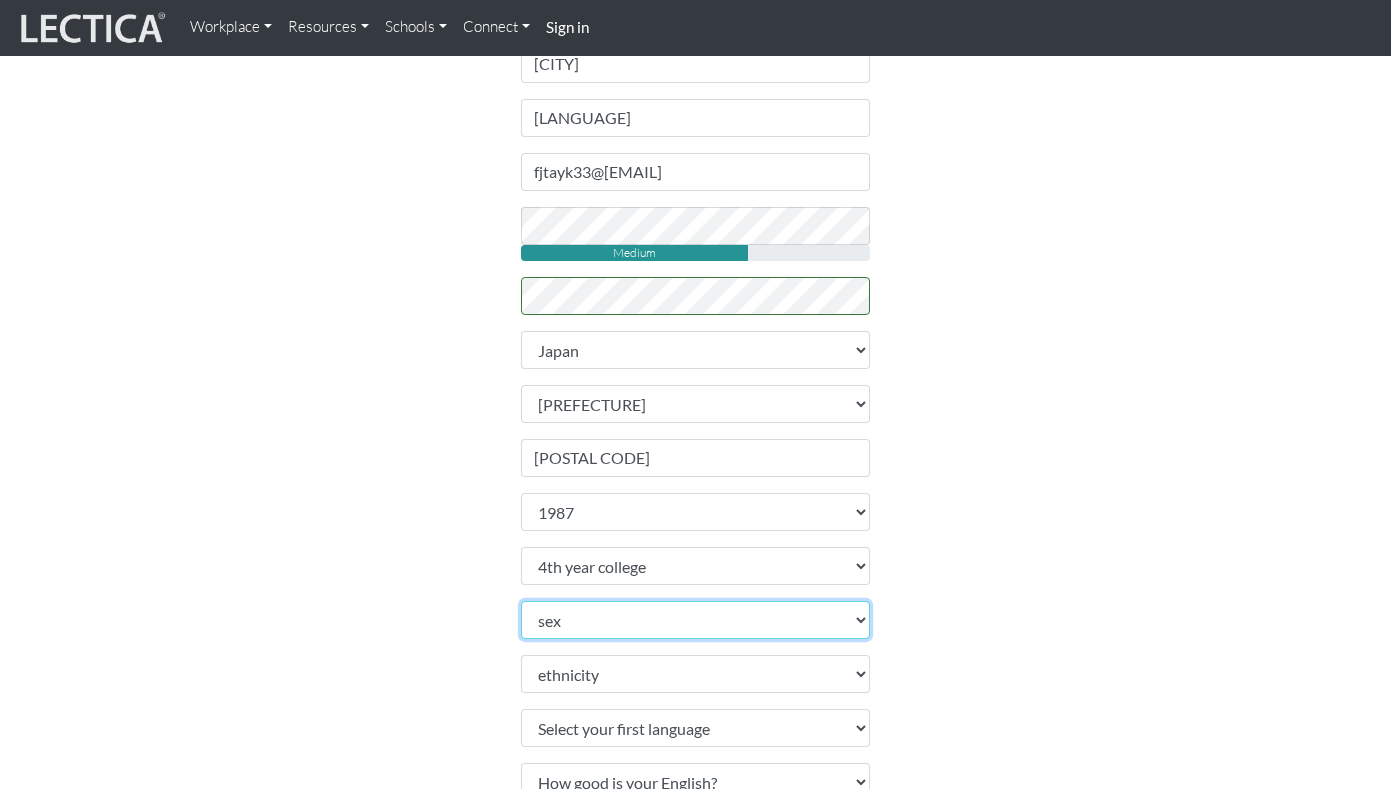 click on "sex
Male
Female
Binary
Non-binary
Opt out" at bounding box center (696, 620) 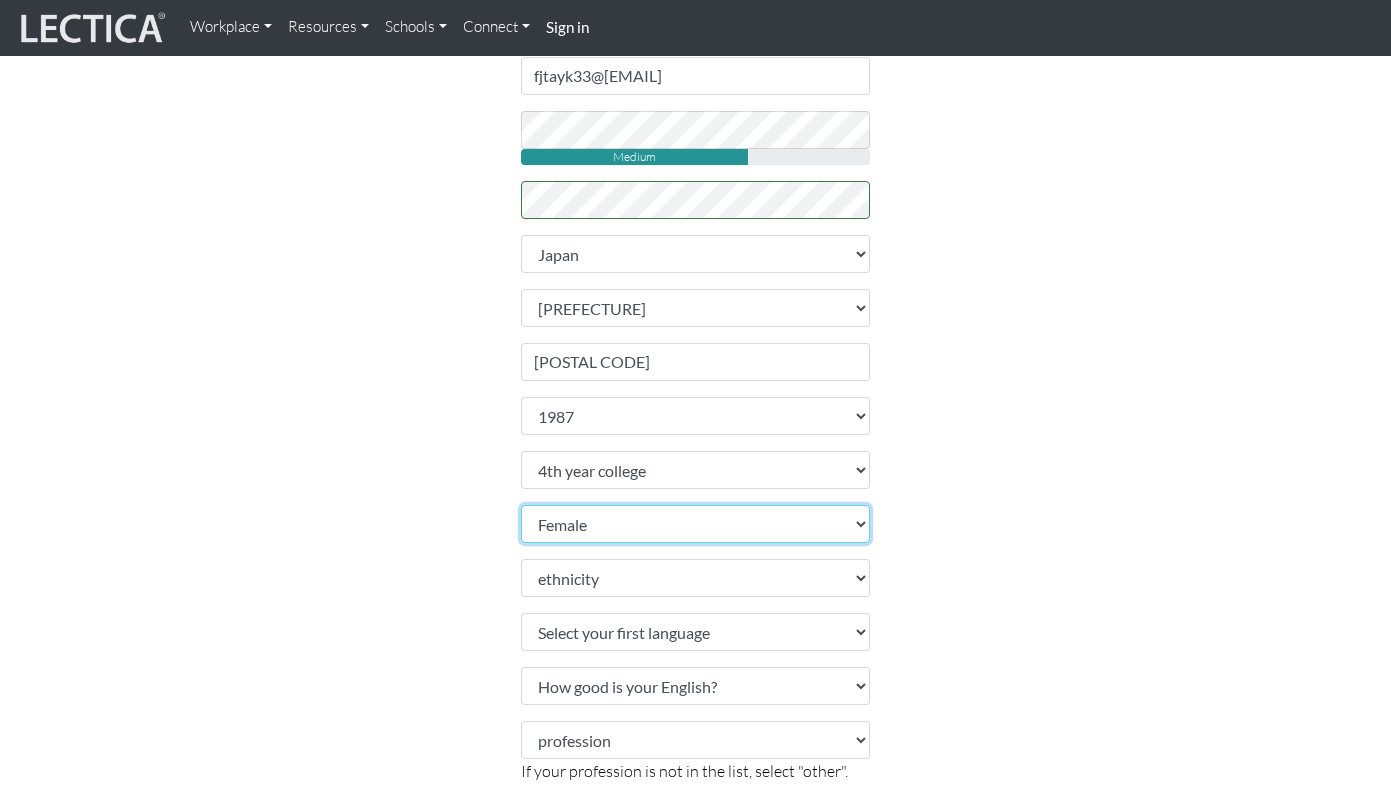 scroll, scrollTop: 539, scrollLeft: 0, axis: vertical 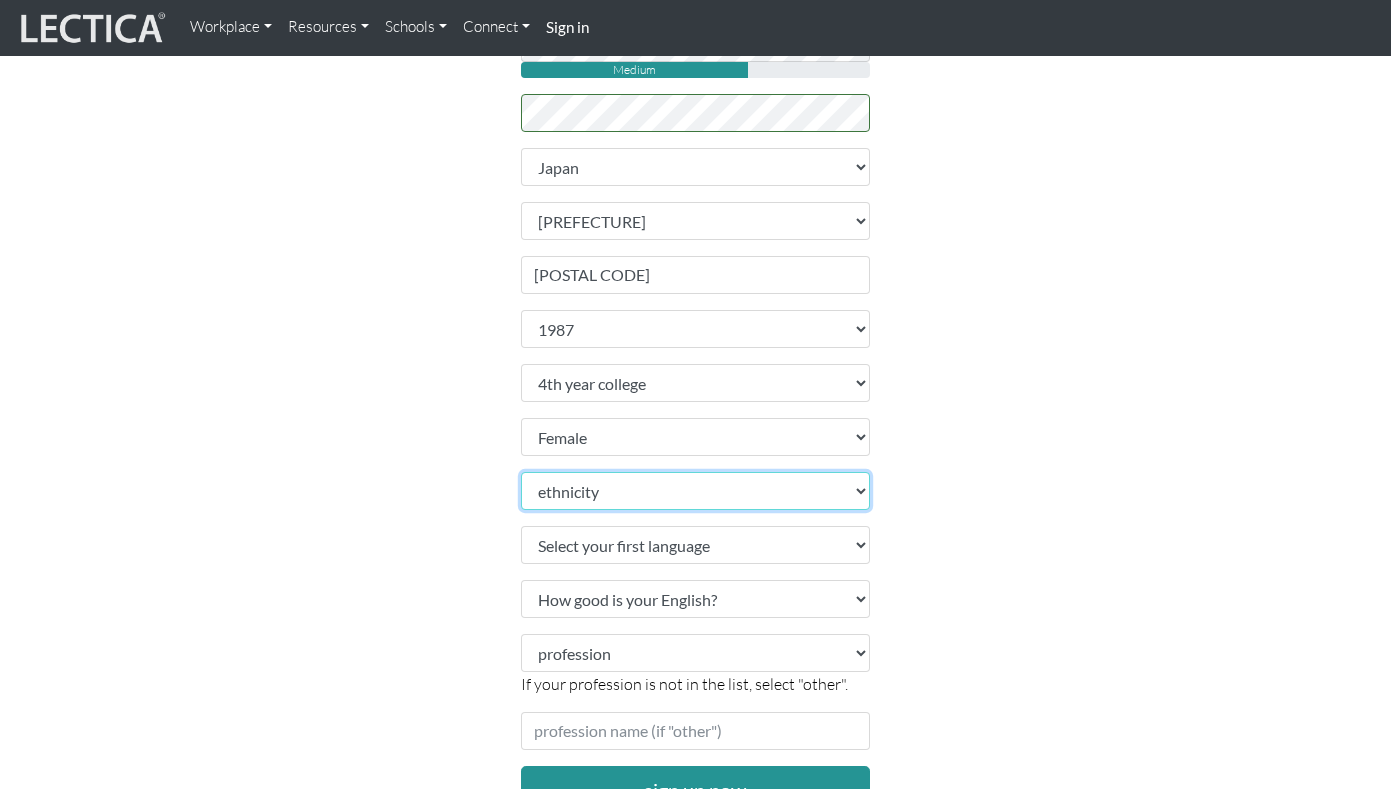 click on "ethnicity
African
Asian
Black
Carribean
Caucasian
Central American
Eurasian
Indian / Pakistani
Indigenous
LatinX
Middle Eastern
OPT OUT
Other
Pacific Islander
South American" at bounding box center (696, 491) 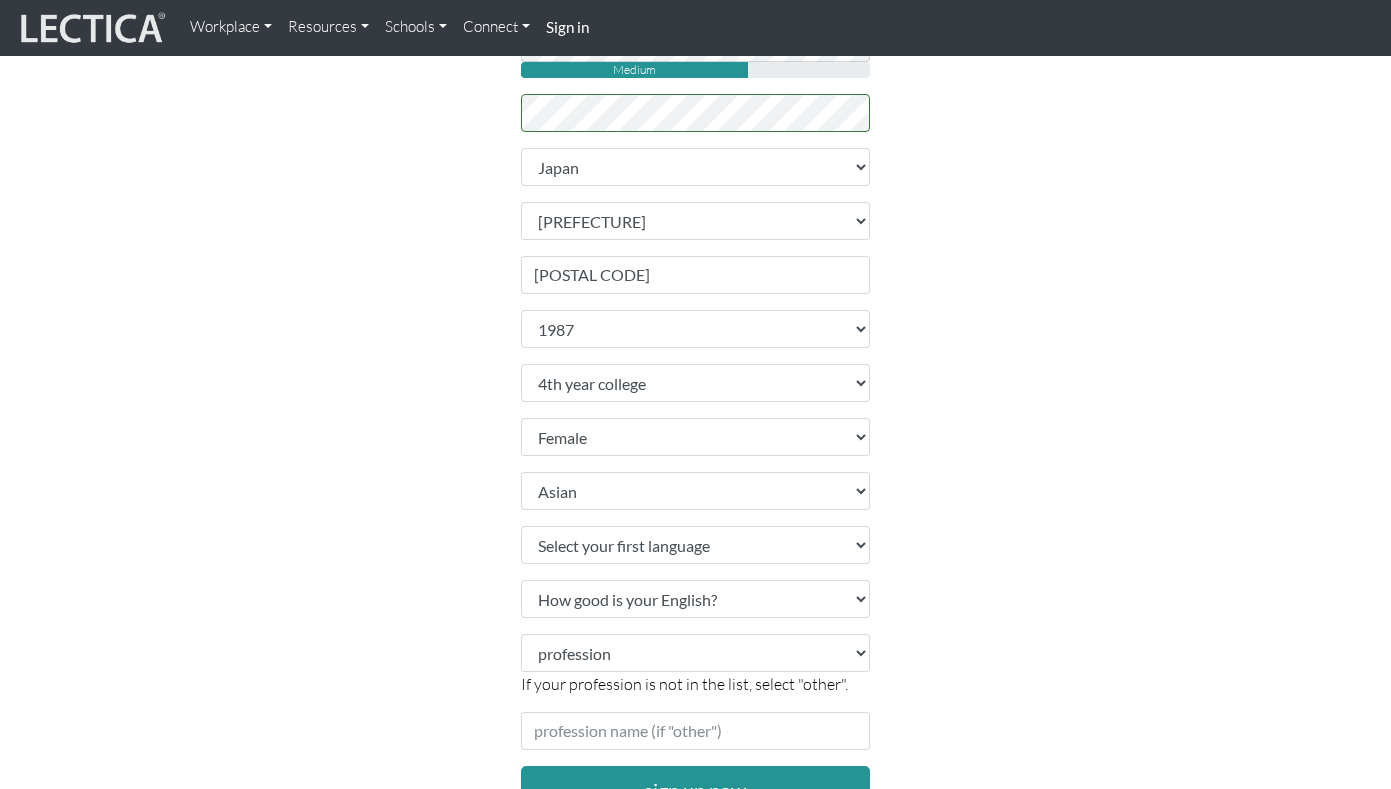 click on "Sign up
Please do not create more than one account. If you are having problems,
contact us  instead.
Feel free to use your email address as your username.
Username
fjtayk33@example.com
First name
[FIRST]
Last name
[LAST]
Email address
fjtayk33@example.com
password
Medium
retype password" at bounding box center (696, 228) 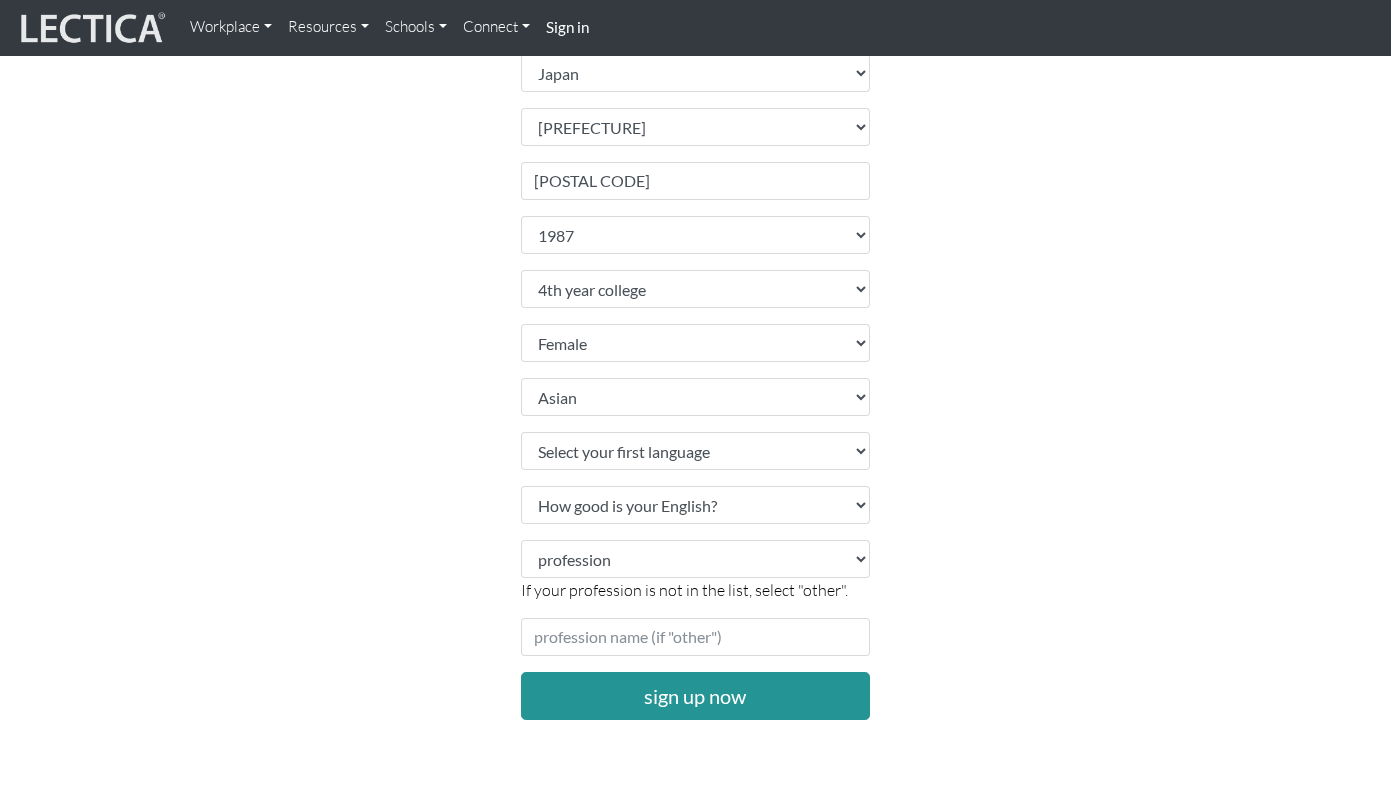 scroll, scrollTop: 671, scrollLeft: 0, axis: vertical 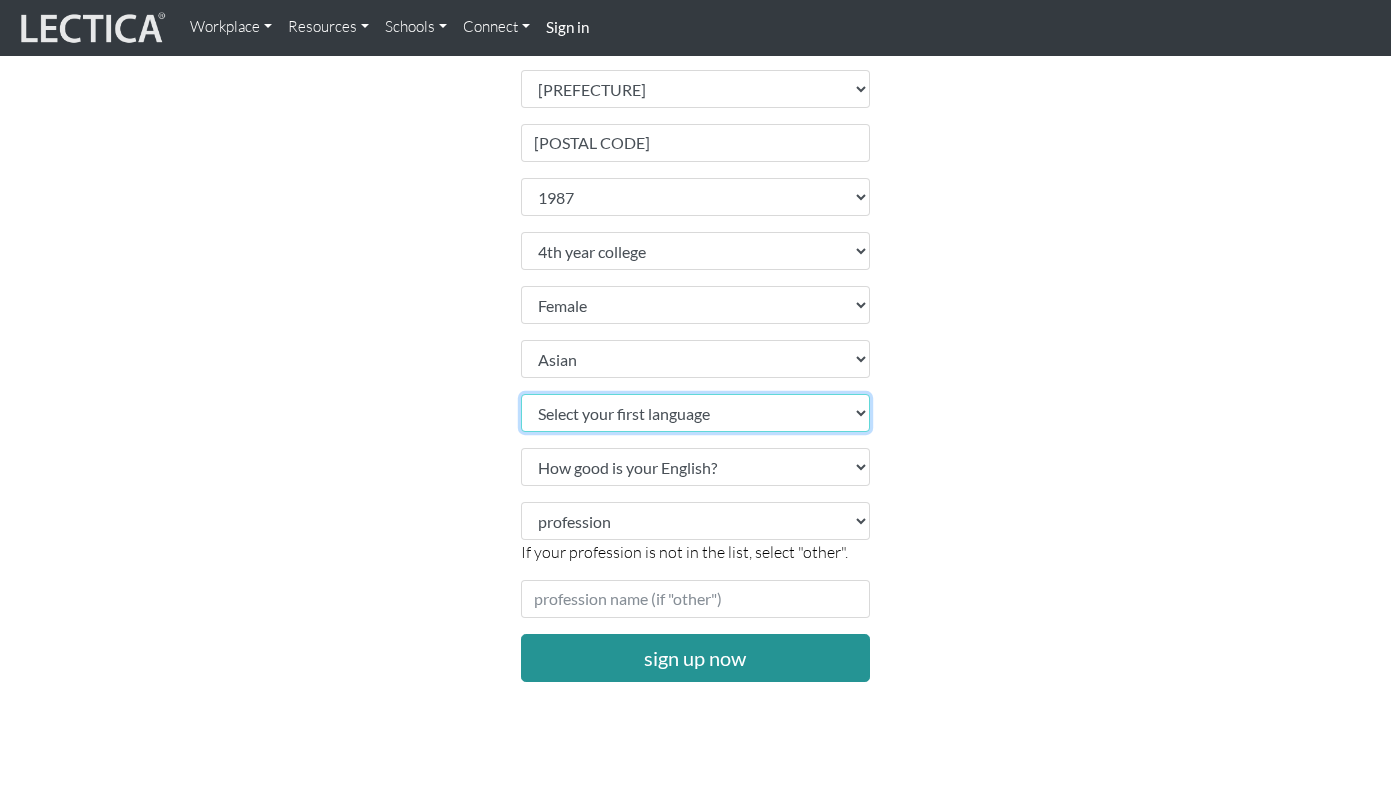 click on "Select your first language
Abkhazian
Achinese
Acoli
Adangme
Adyghe
Afar
Afrihili
Afrikaans
Aghem
Ainu
Akan
Akkadian
Akoose
Alabama
Albanian
Aleut
Algerian Arabic
American English
American Sign Language
Amharic
Ancient Egyptian
Ancient Greek
Angika
Anguilla
Ao Naga
Arabic
Aragonese
Aramaic
Aranda
Araona
Arapaho
Arawak
Armenian
Aromanian
Arpitan
Assamese
Asturian
Asu
Atsam
Australian English
Austrian German
Avaric
Avestan
Awadhi
Aymara
Azerbaijani
Badaga
Bafia
Bafut
Bakhtiari
Balinese
Baluchi
Bambara
Bamun
Bangladesh
Banjar
Basaa
Bashkir
Basque
Batak Toba
Bavarian
Beja
Belarus
Belarusian
Bemba
Bena
Bengali
Betawi
Bhojpuri
Bikol
Bini
Bishnupriya" at bounding box center [696, 413] 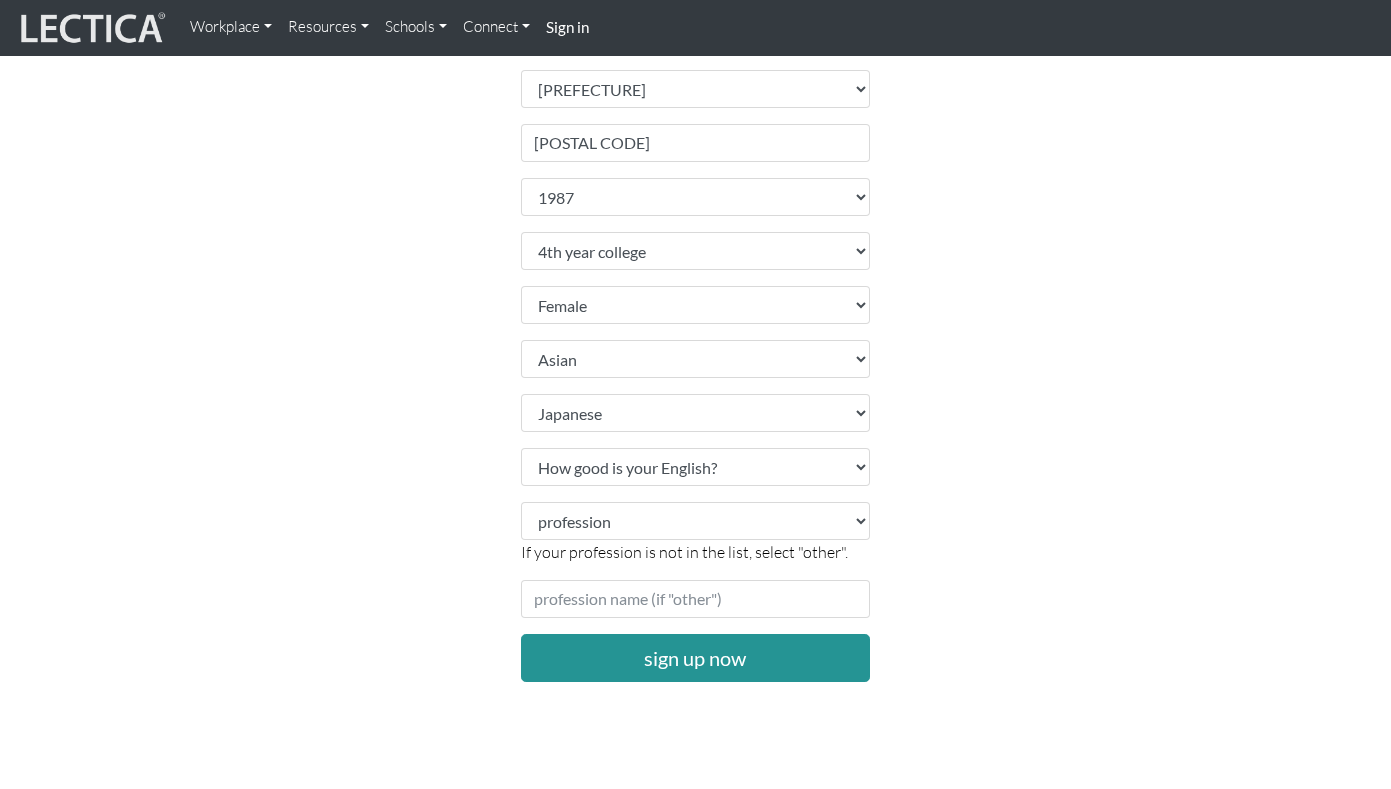 click on "Sign up
Please do not create more than one account. If you are having problems,
contact us  instead.
Feel free to use your email address as your username.
Username
fjtayk33@example.com
First name
[FIRST]
Last name
[LAST]
Email address
fjtayk33@example.com
password
Medium
retype password" at bounding box center (696, 96) 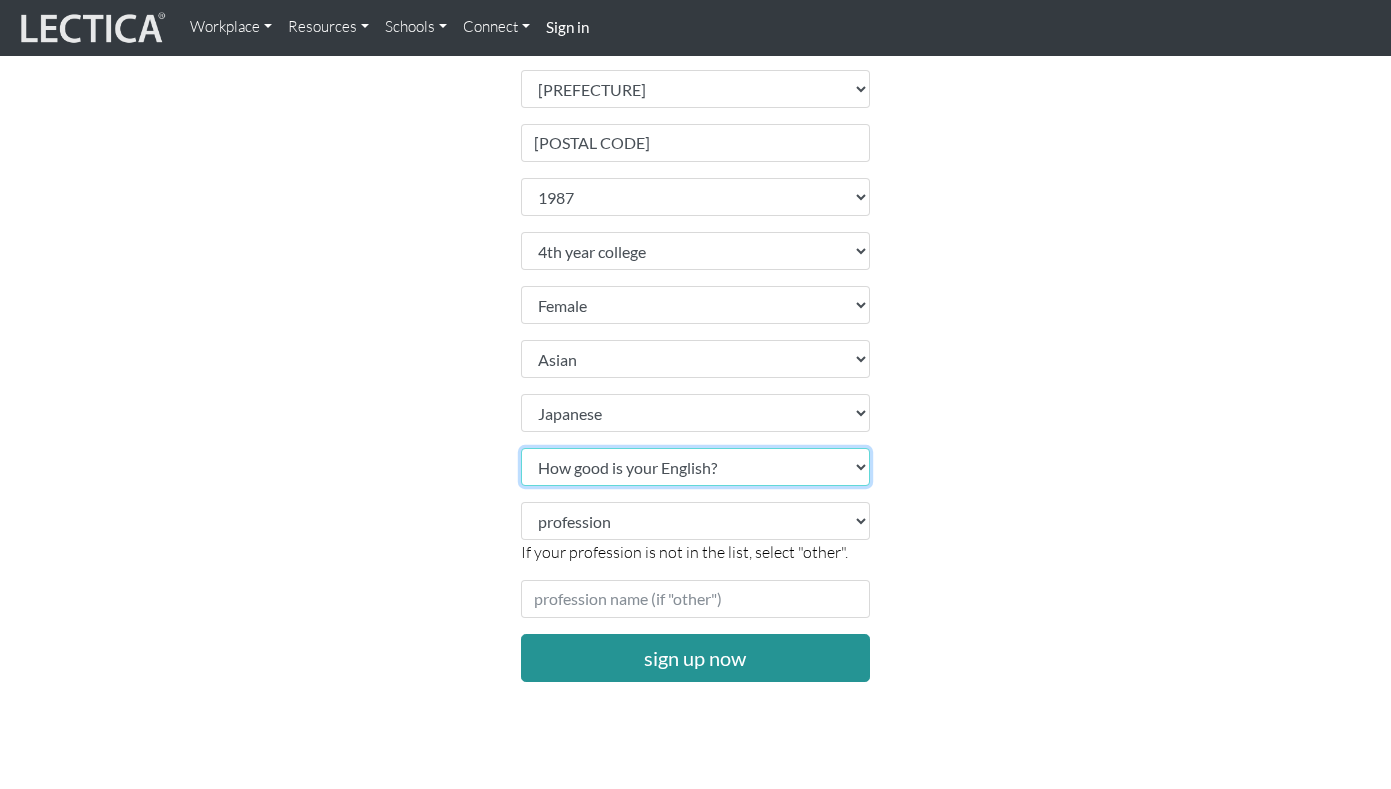click on "How good is your English?
Outstanding
Excellent
Very good
Good
Not so good
Poor" at bounding box center (696, 467) 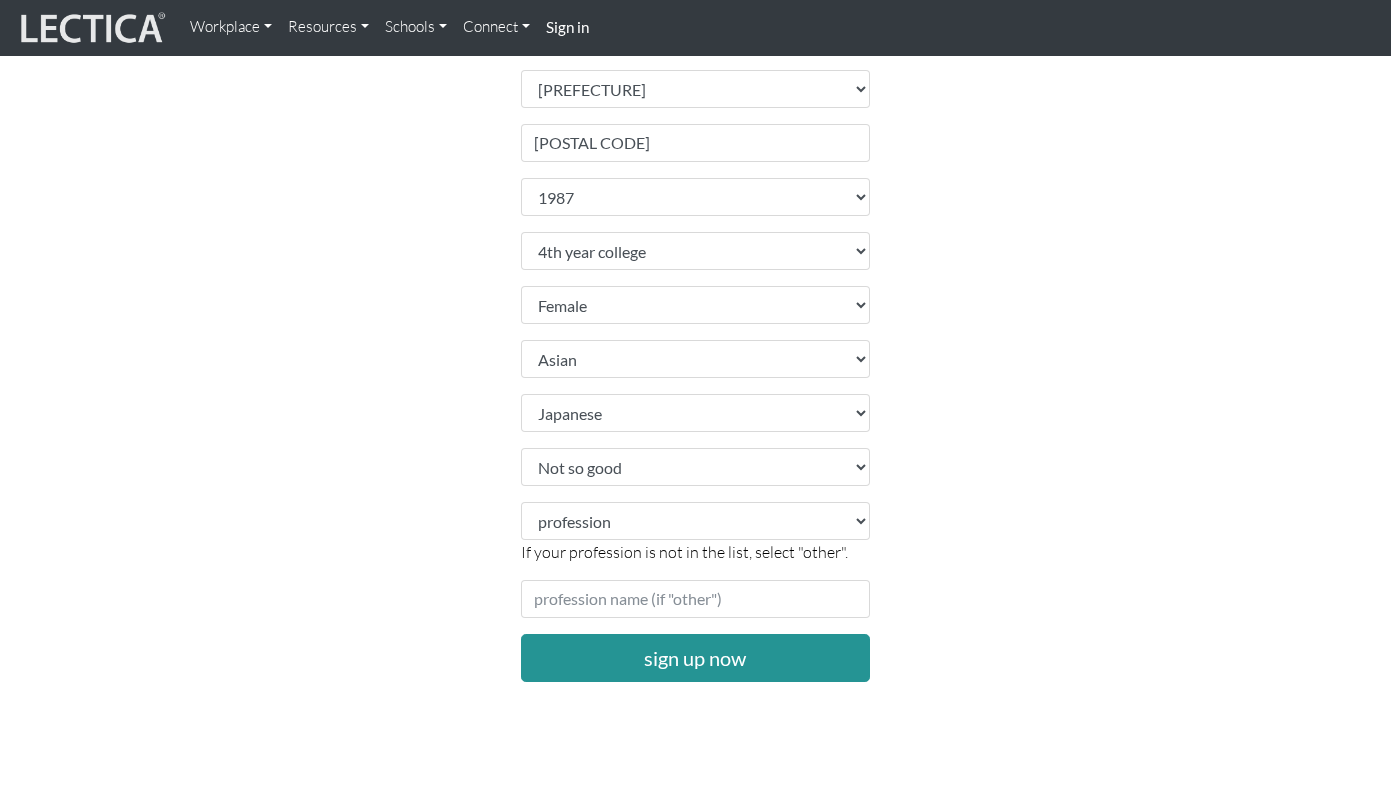 click on "Sign up
Please do not create more than one account. If you are having problems,
contact us  instead.
Feel free to use your email address as your username.
Username
fjtayk33@example.com
First name
[FIRST]
Last name
[LAST]
Email address
fjtayk33@example.com
password
Medium
retype password" at bounding box center (696, 96) 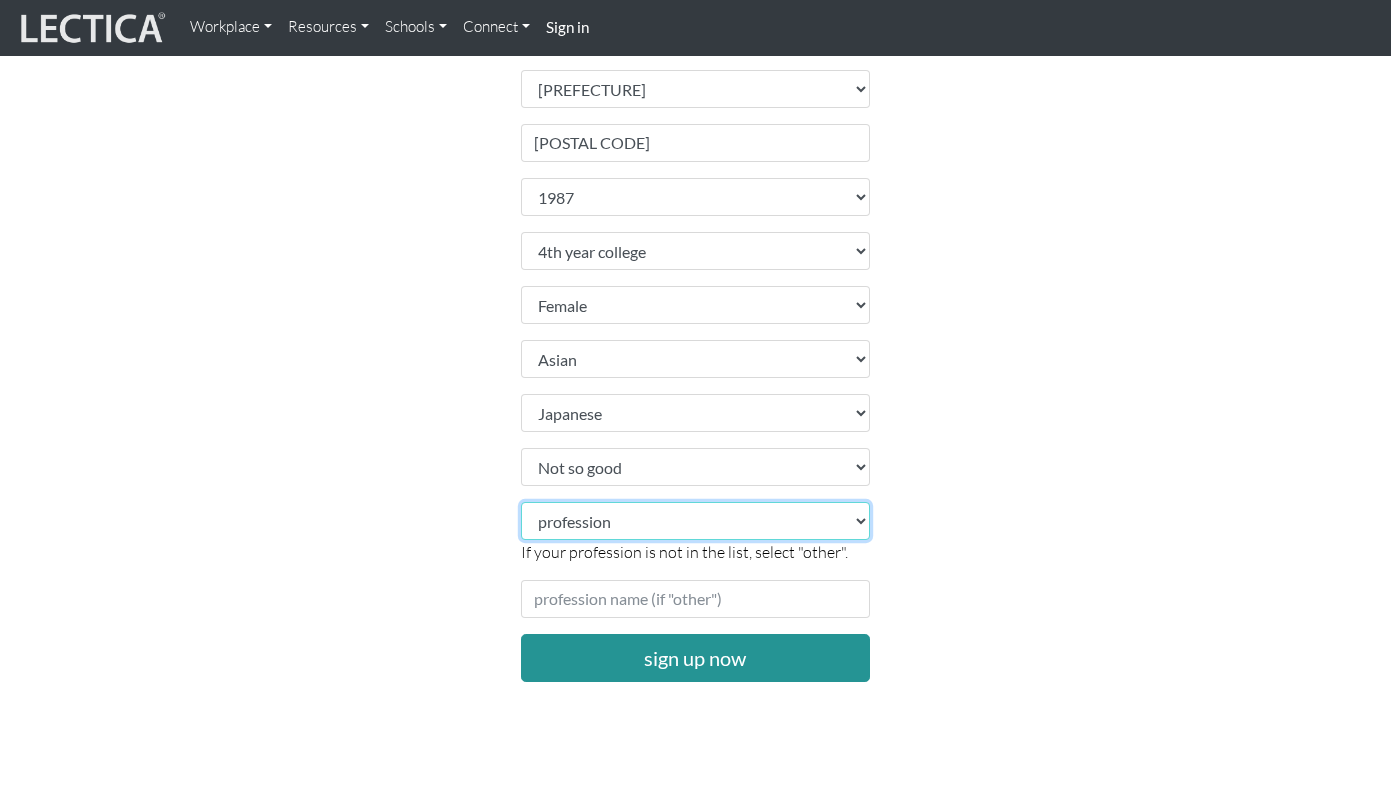 click on "profession
academic
accounting/finance
administration
arts: performing
arts: visual
athletics
banking
bard
business (general)
clergy
coaching/consulting
communications
counselling/psychotherapy
economics
education: admin 13+
education: admin K-12
educational assessment
education: policy 13+
education: policy K-12
education: program evaluation
education: teacher educator
education: teaching (13+)
education: teaching (K-12)
engineering
entrepreneurship
farming
government
health care: alternative
health care: conventional
human resources
hunter-gatherer
insurance
labor
law
management
manufacturing
media
military
networking
OPT OUT
(other)
philanthropy
politics
protective services
psychometrics
public relations
research
sales/marketing
scribe
service industry" at bounding box center (696, 521) 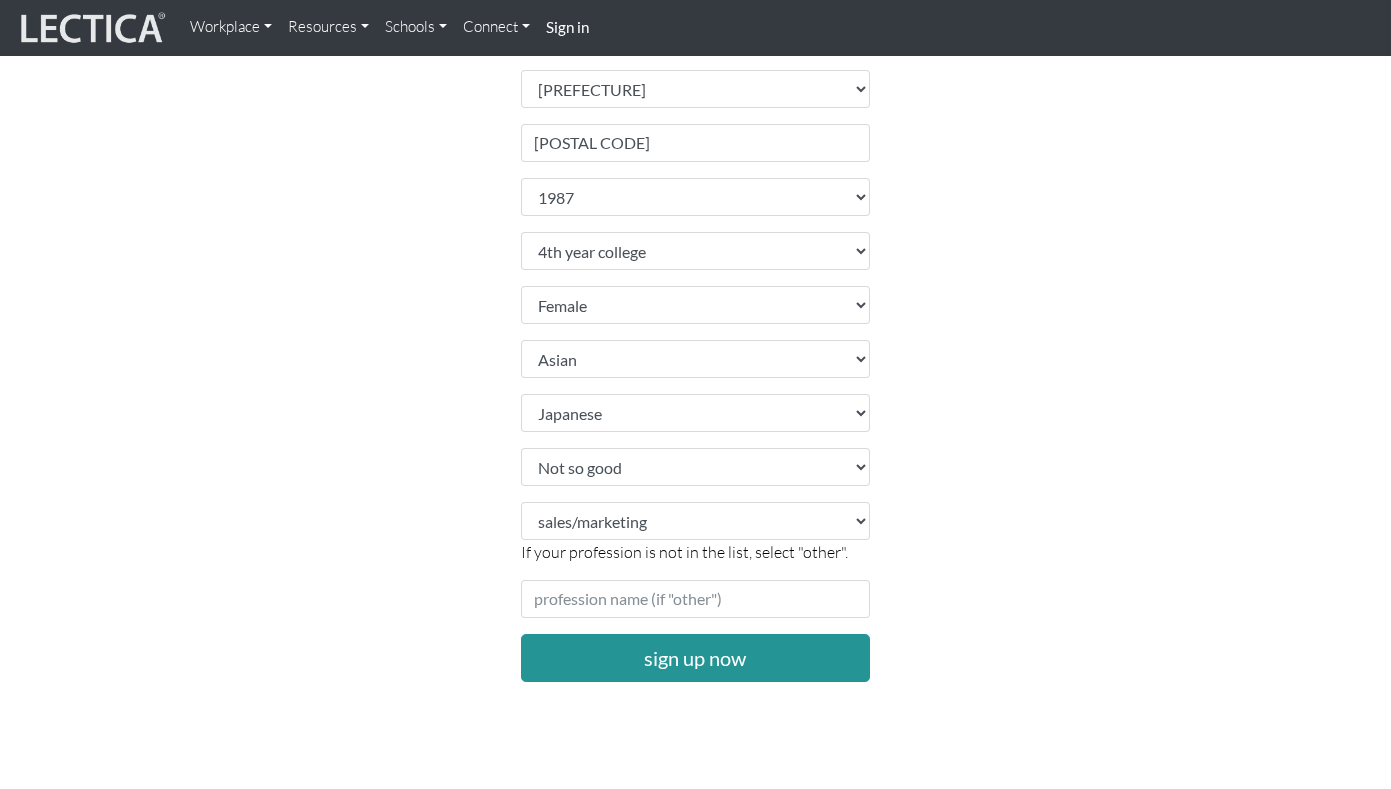click on "Sign up
Please do not create more than one account. If you are having problems,
contact us  instead.
Feel free to use your email address as your username.
Username
fjtayk33@example.com
First name
[FIRST]
Last name
[LAST]
Email address
fjtayk33@example.com
password
Medium
retype password" at bounding box center (696, 96) 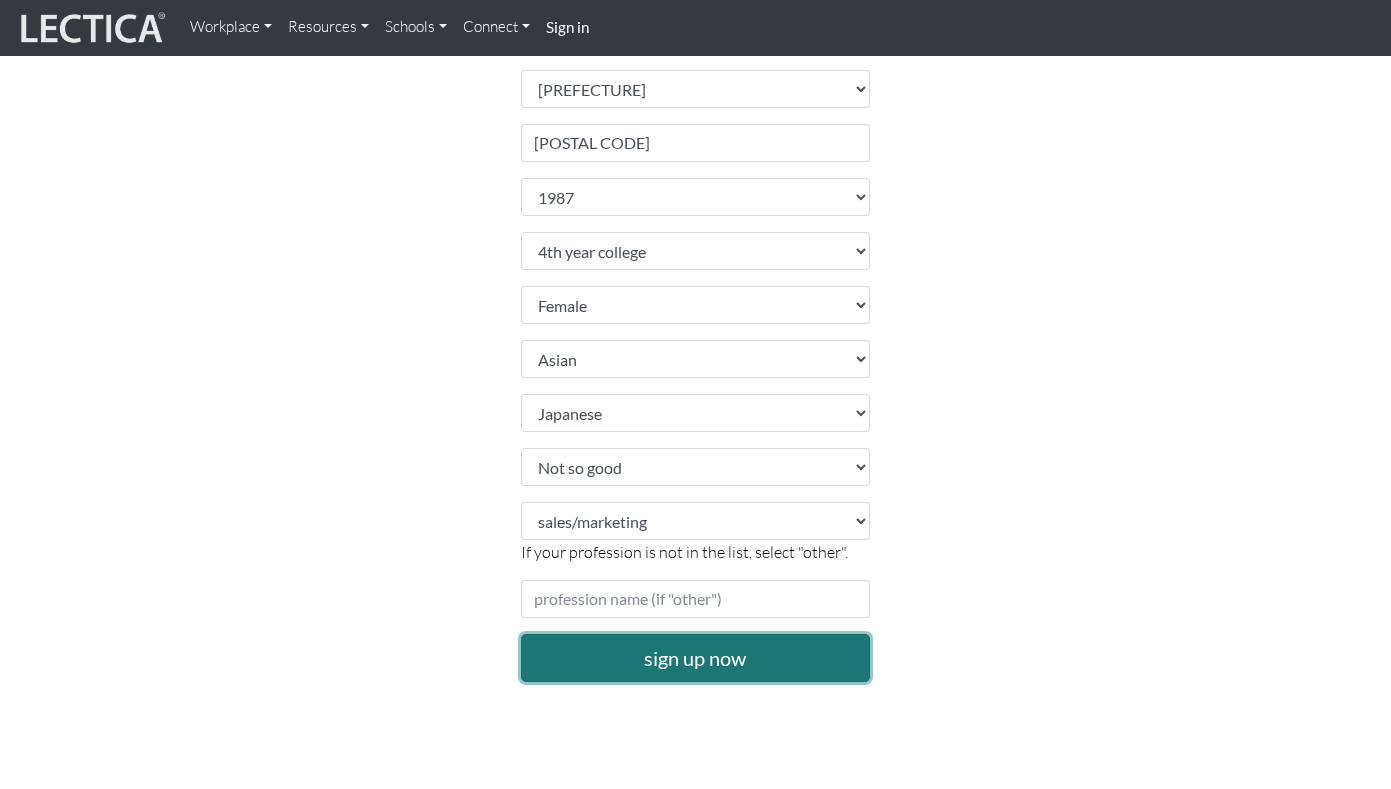 click on "sign up now" at bounding box center (696, 658) 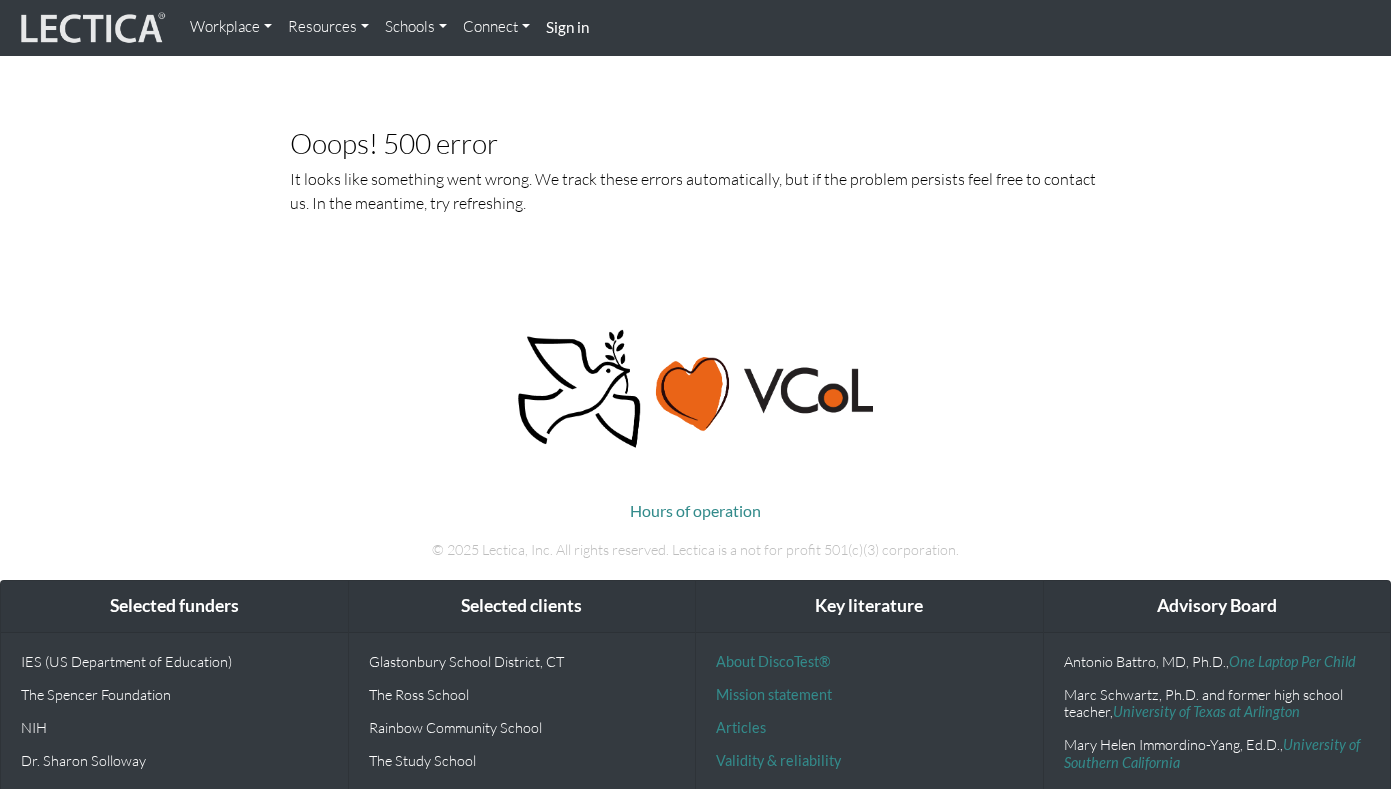 scroll, scrollTop: 0, scrollLeft: 0, axis: both 